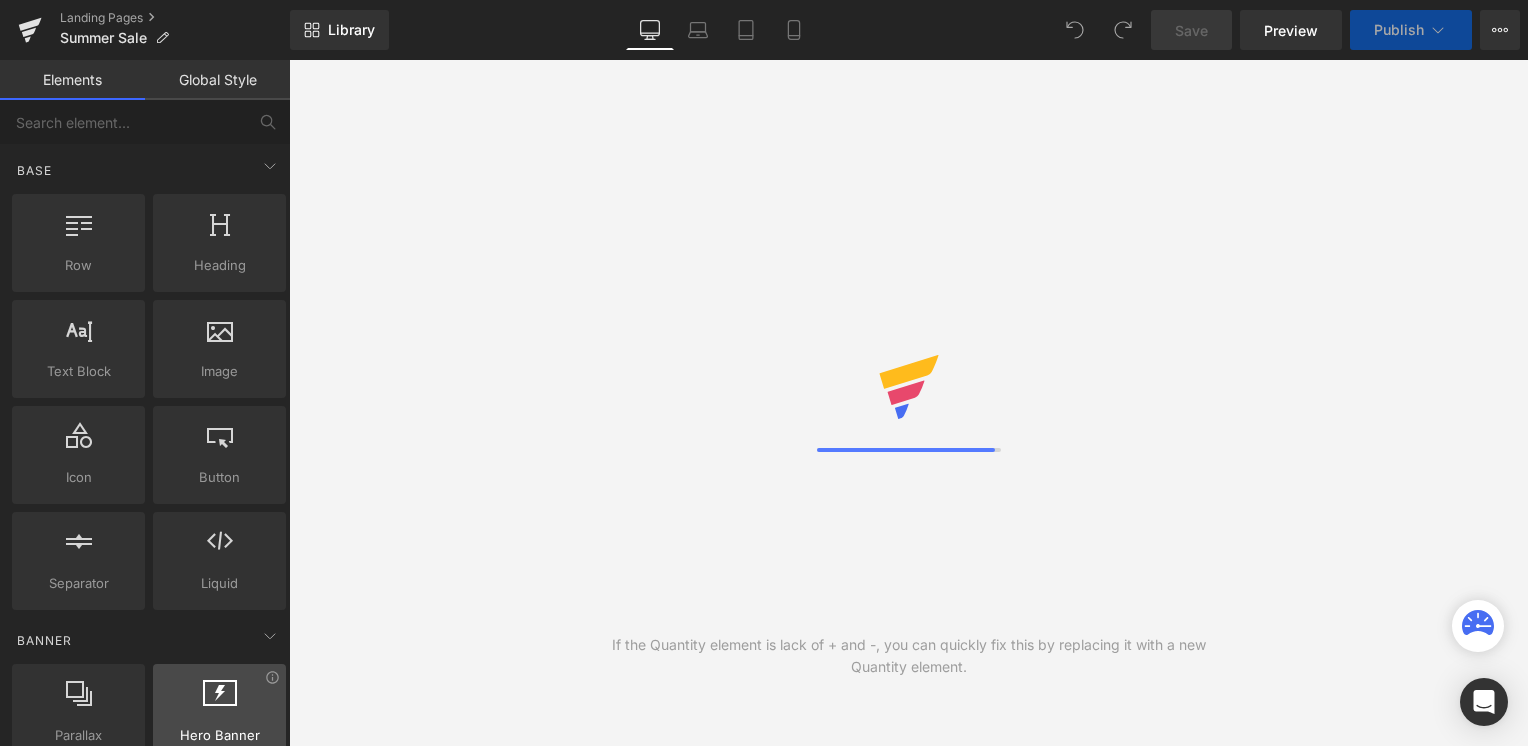 scroll, scrollTop: 0, scrollLeft: 0, axis: both 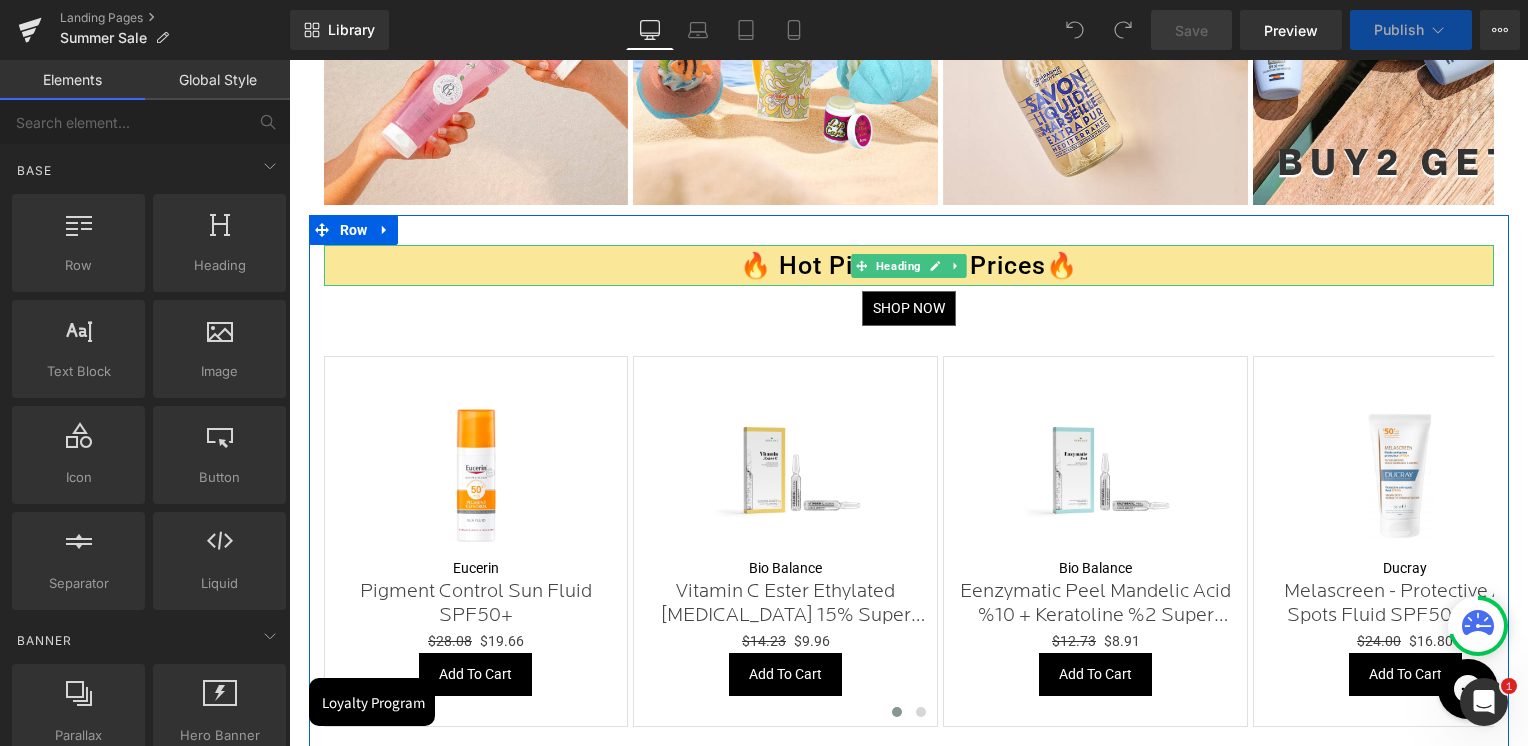click on "🔥 Hot Picks, Cool Prices🔥" at bounding box center (909, 265) 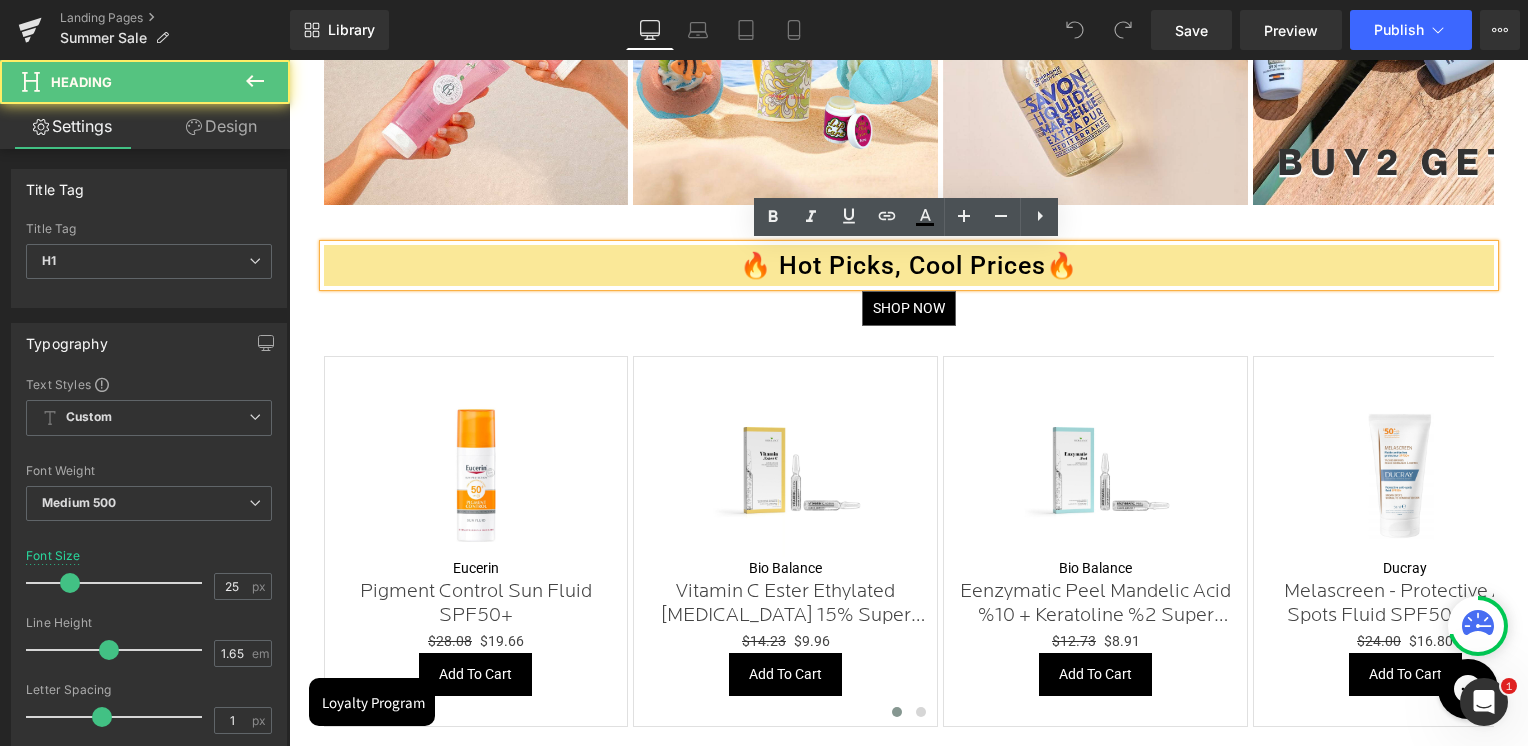 click on "🔥 Hot Picks, Cool Prices🔥" at bounding box center (909, 265) 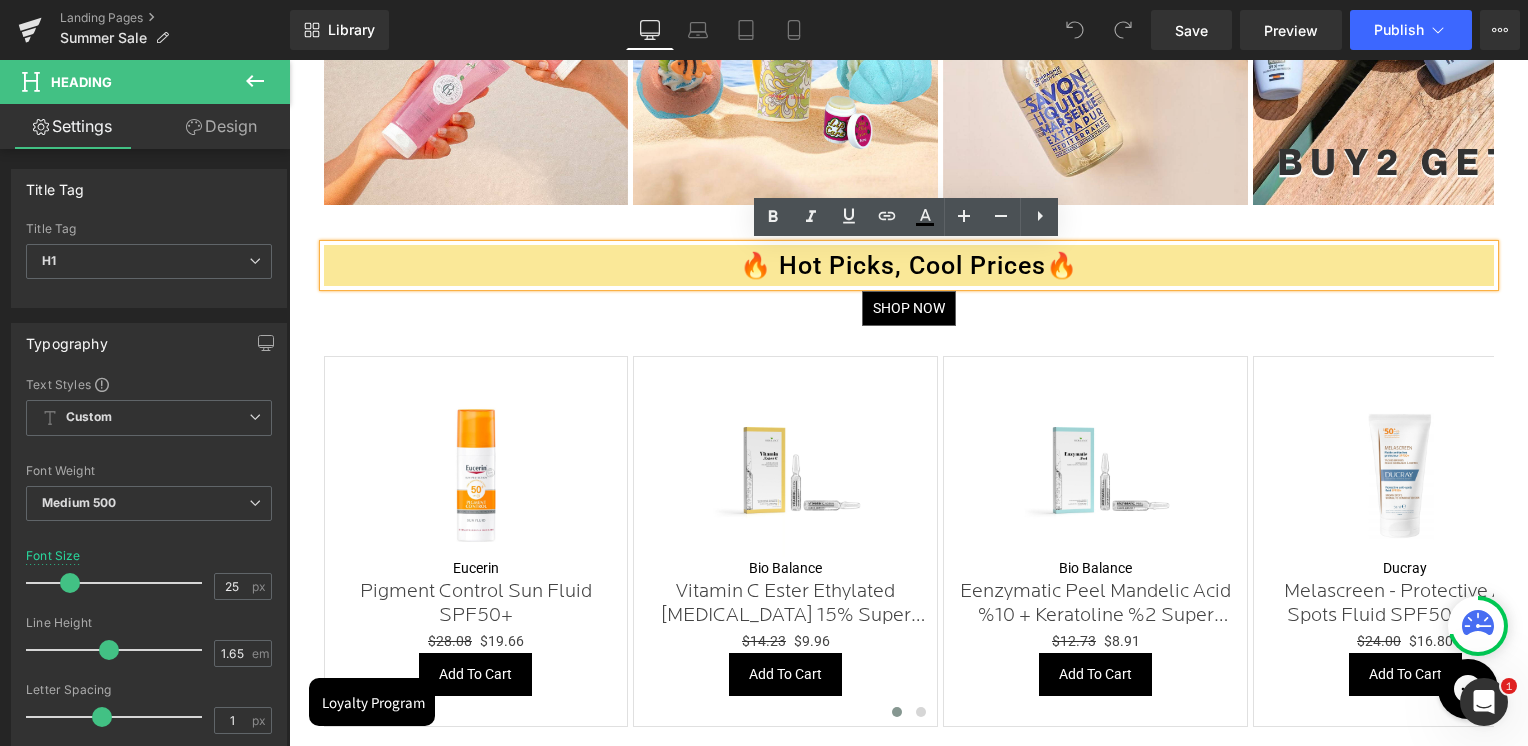 type 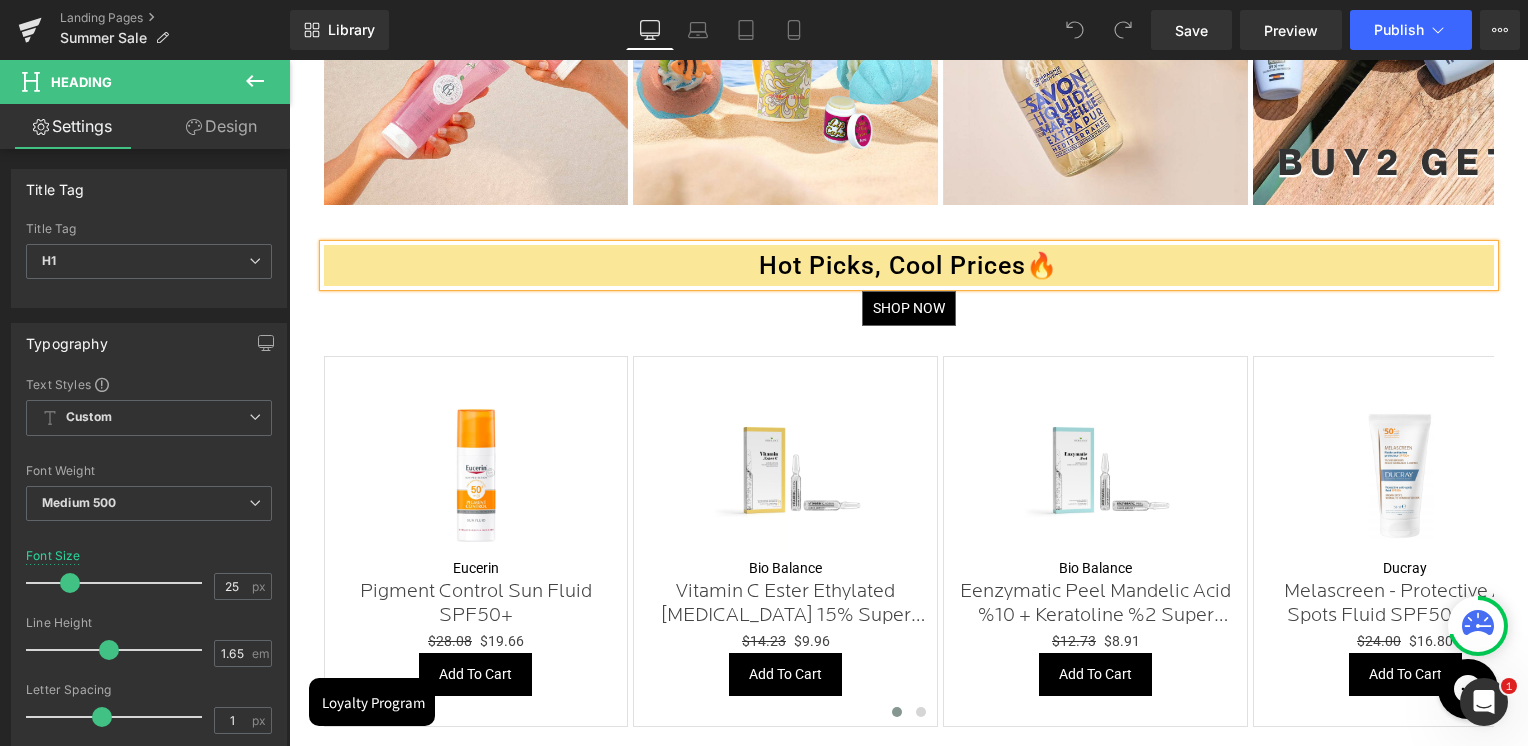 click on "Hot Picks, Cool Prices🔥" at bounding box center [909, 265] 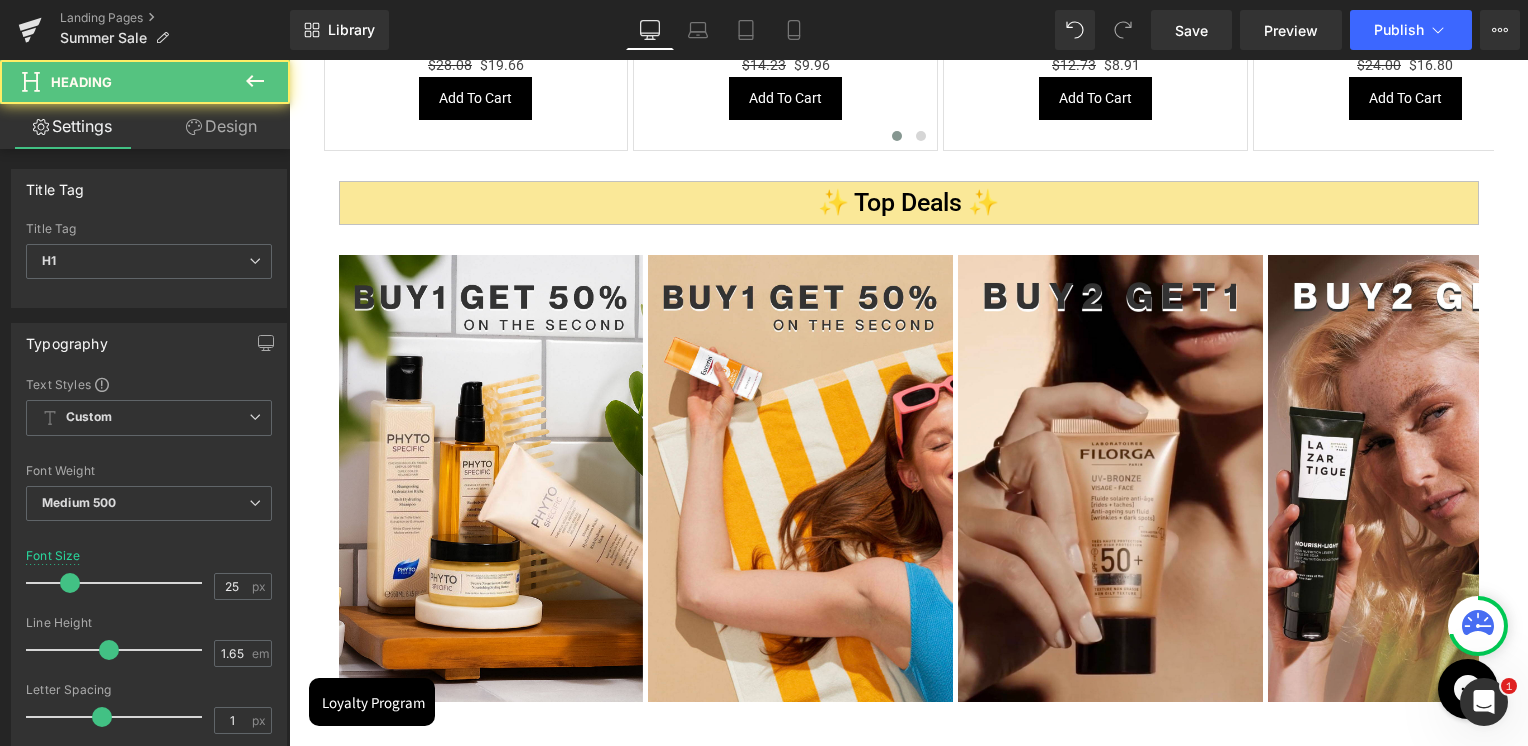 scroll, scrollTop: 2100, scrollLeft: 0, axis: vertical 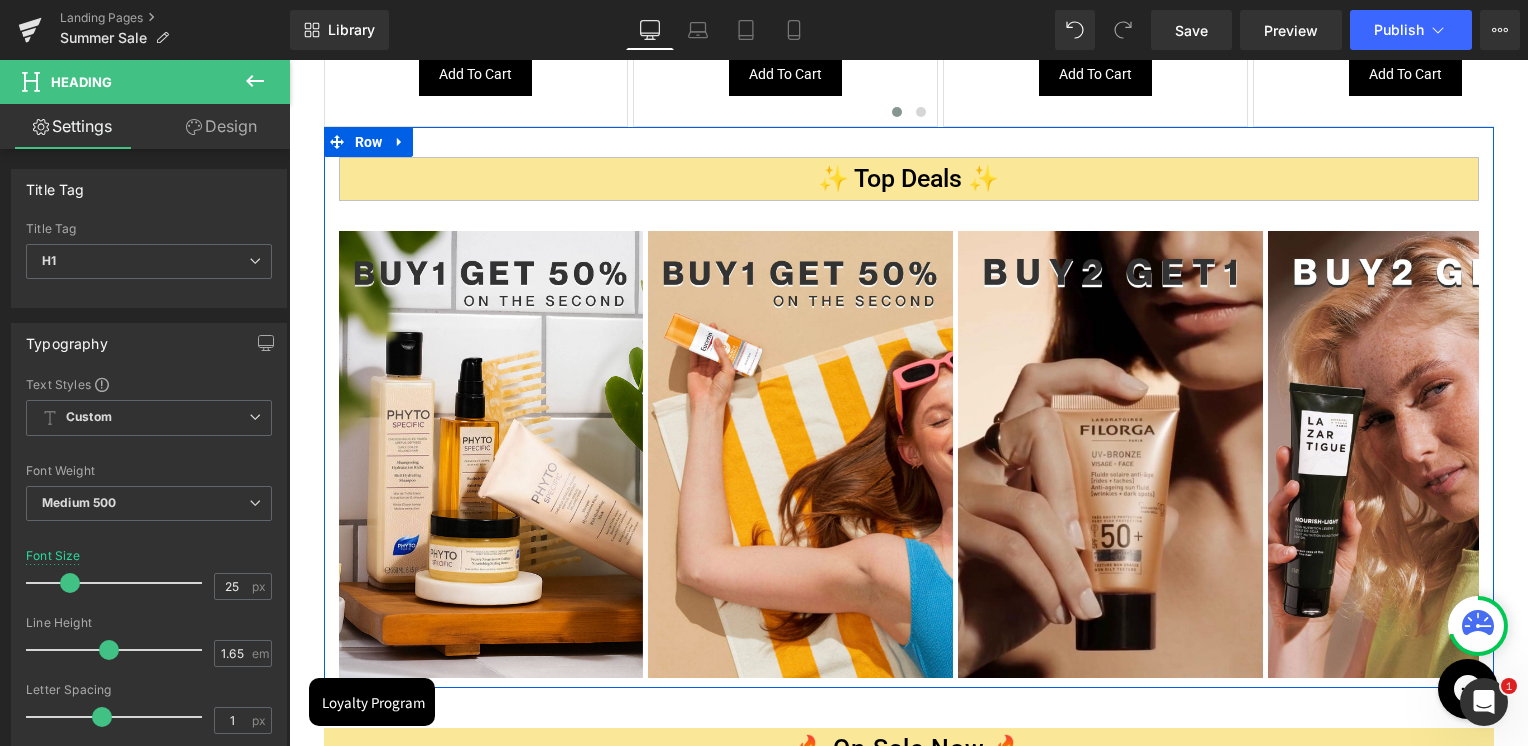 click on "✨ Top Deals ✨" at bounding box center [909, 178] 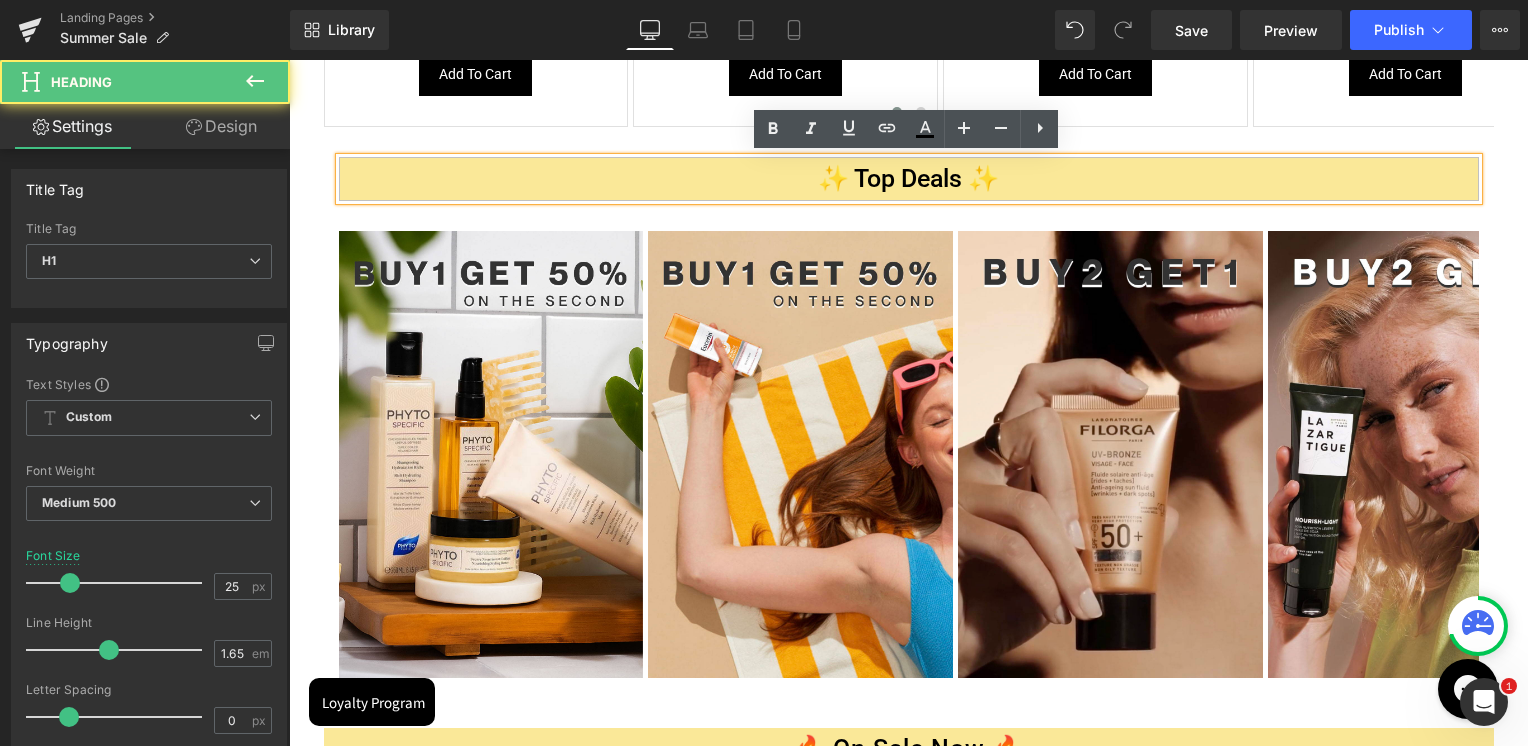 click on "✨ Top Deals ✨" at bounding box center [909, 178] 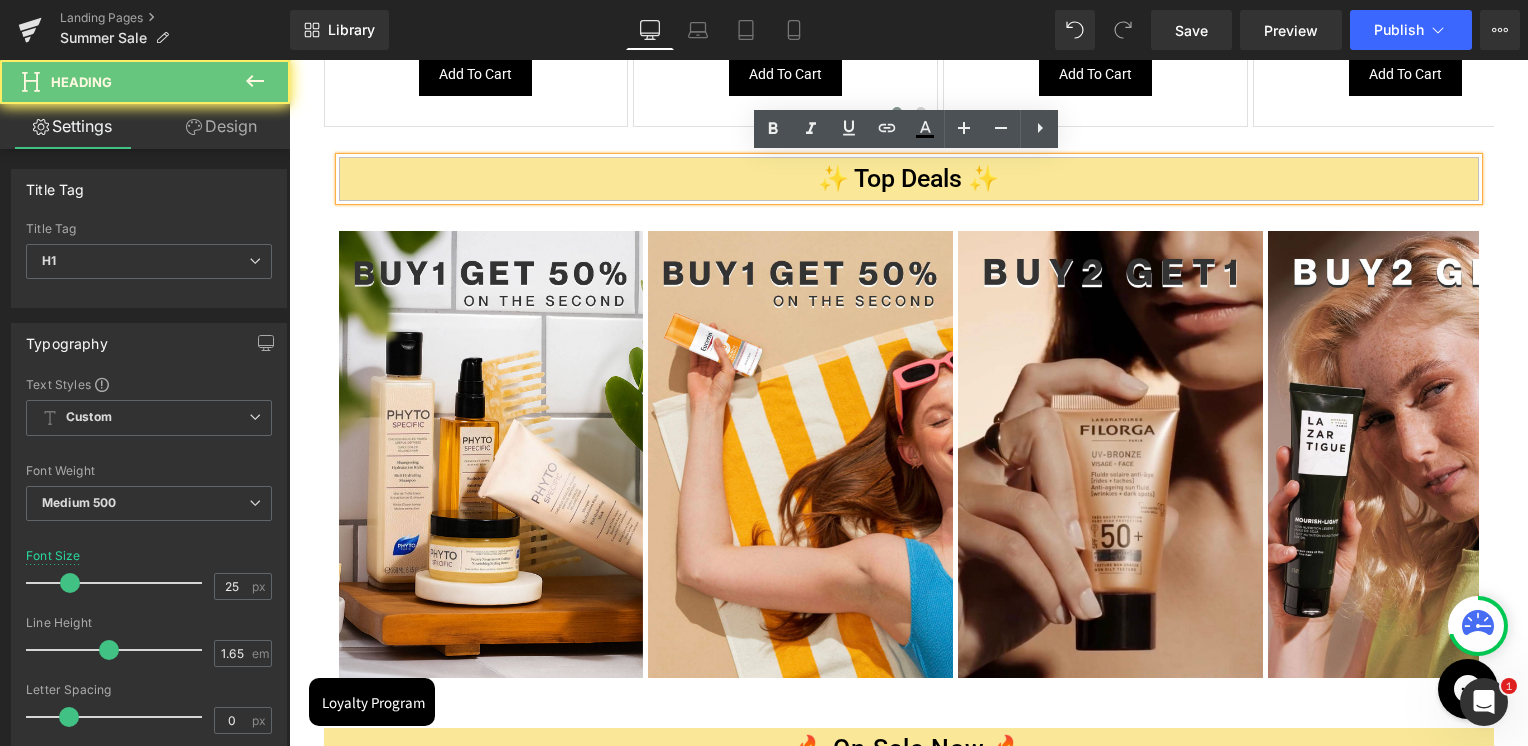 type 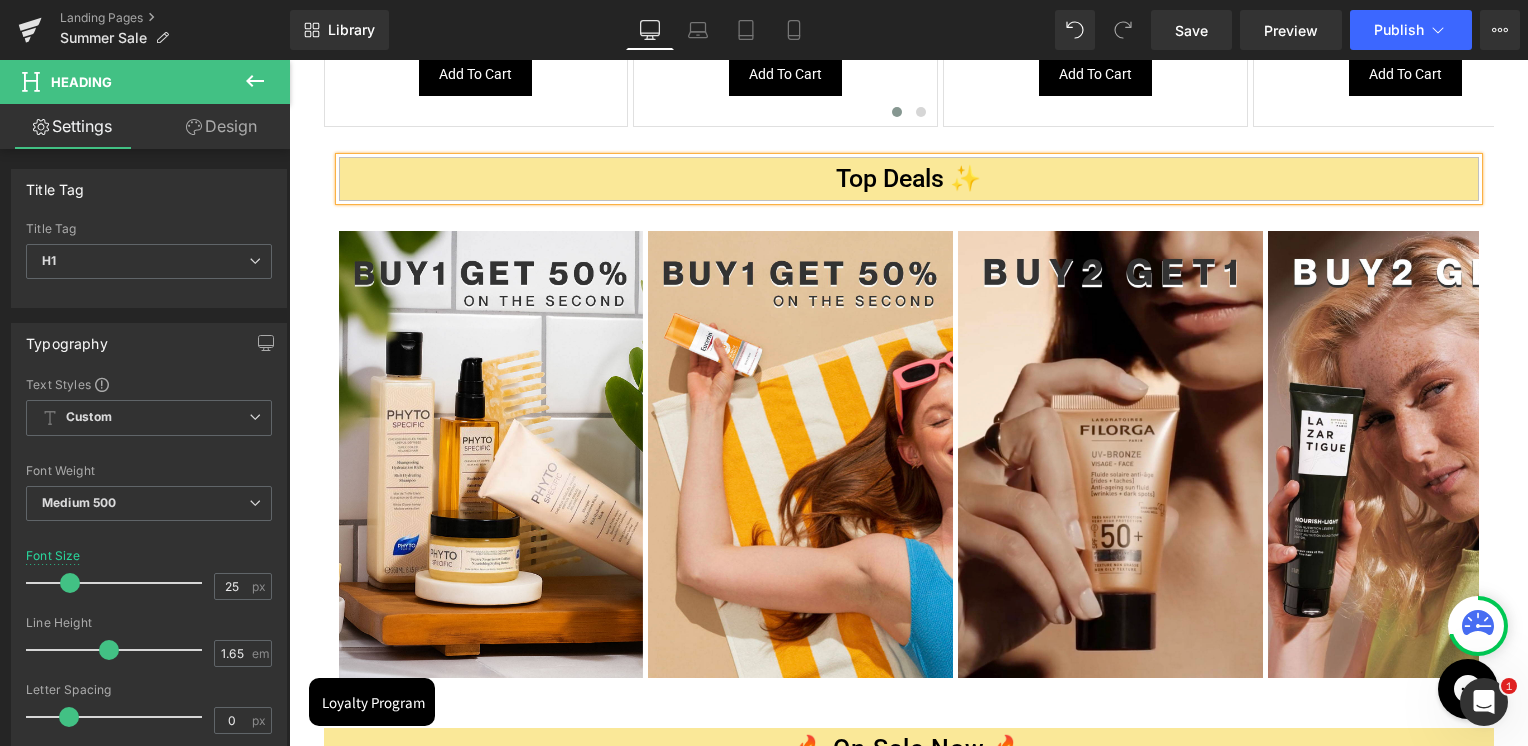 click on "Top Deals ✨" at bounding box center [909, 178] 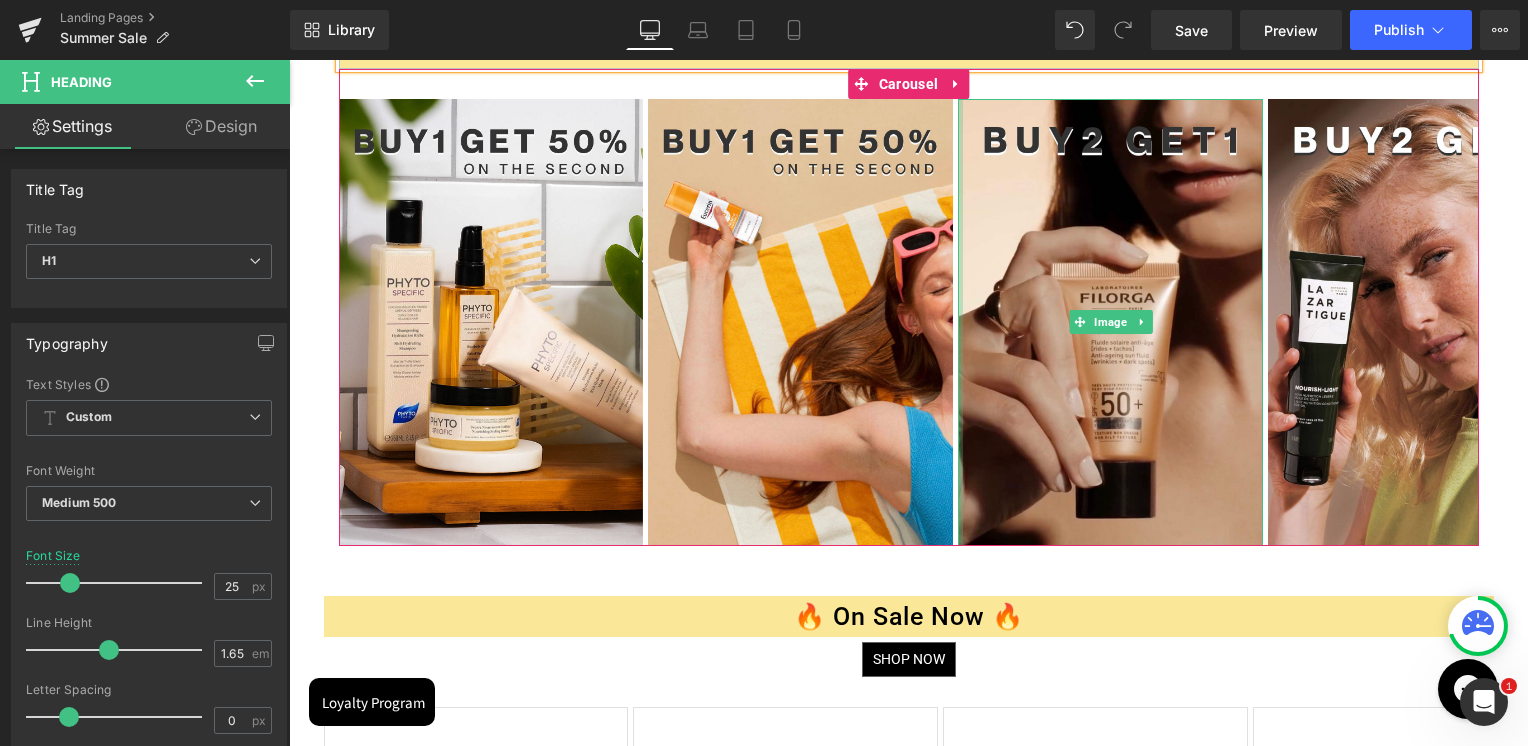 scroll, scrollTop: 2400, scrollLeft: 0, axis: vertical 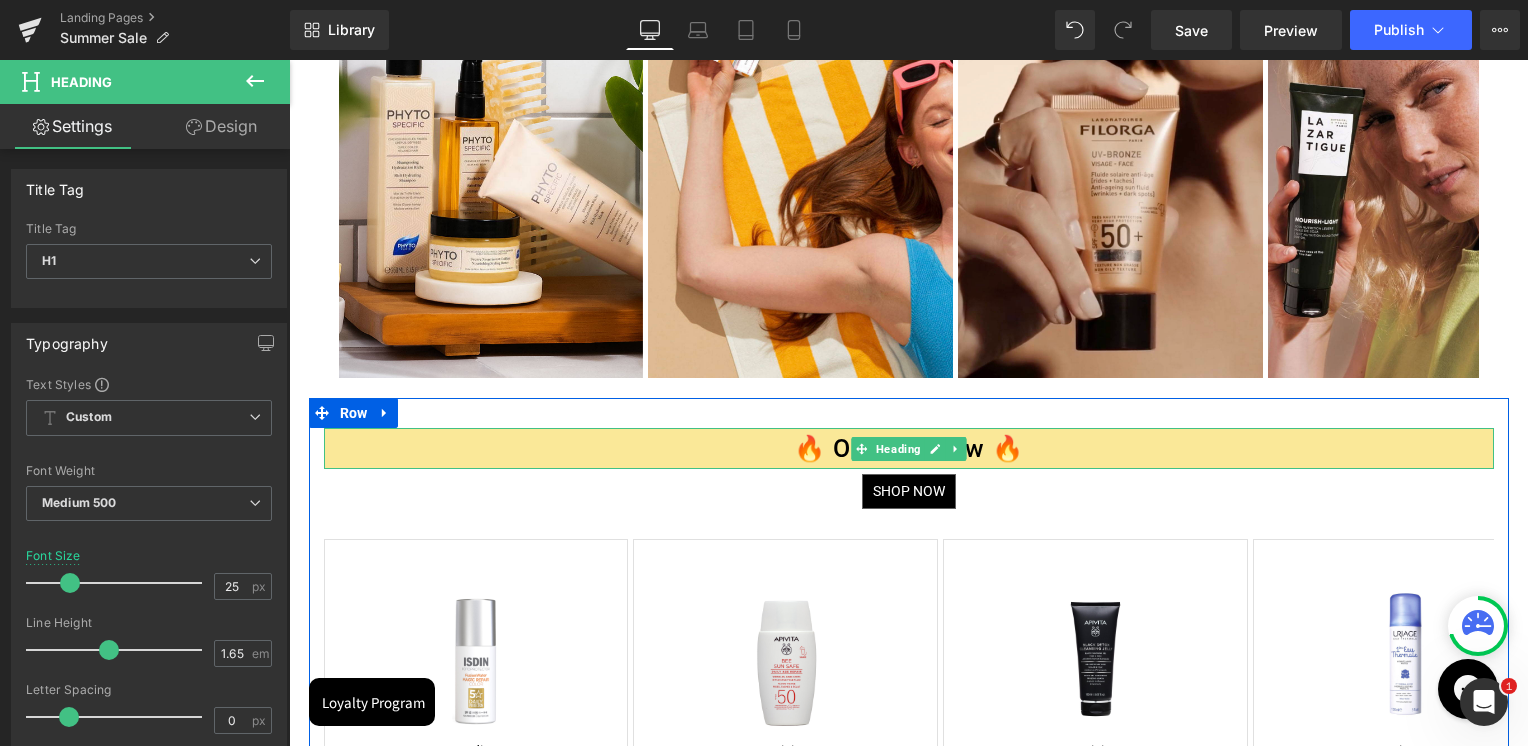 click on "🔥 On Sale Now 🔥" at bounding box center [909, 448] 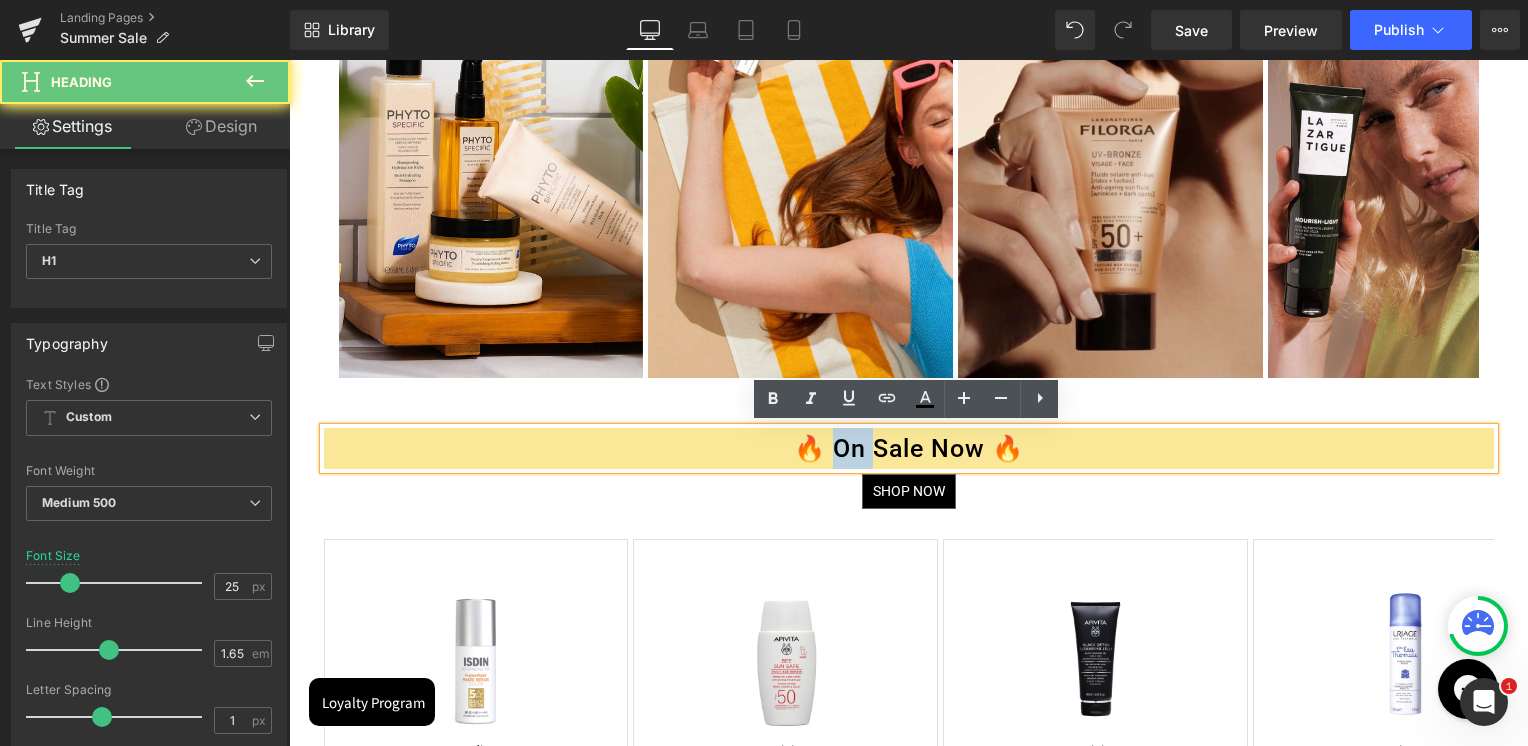 type 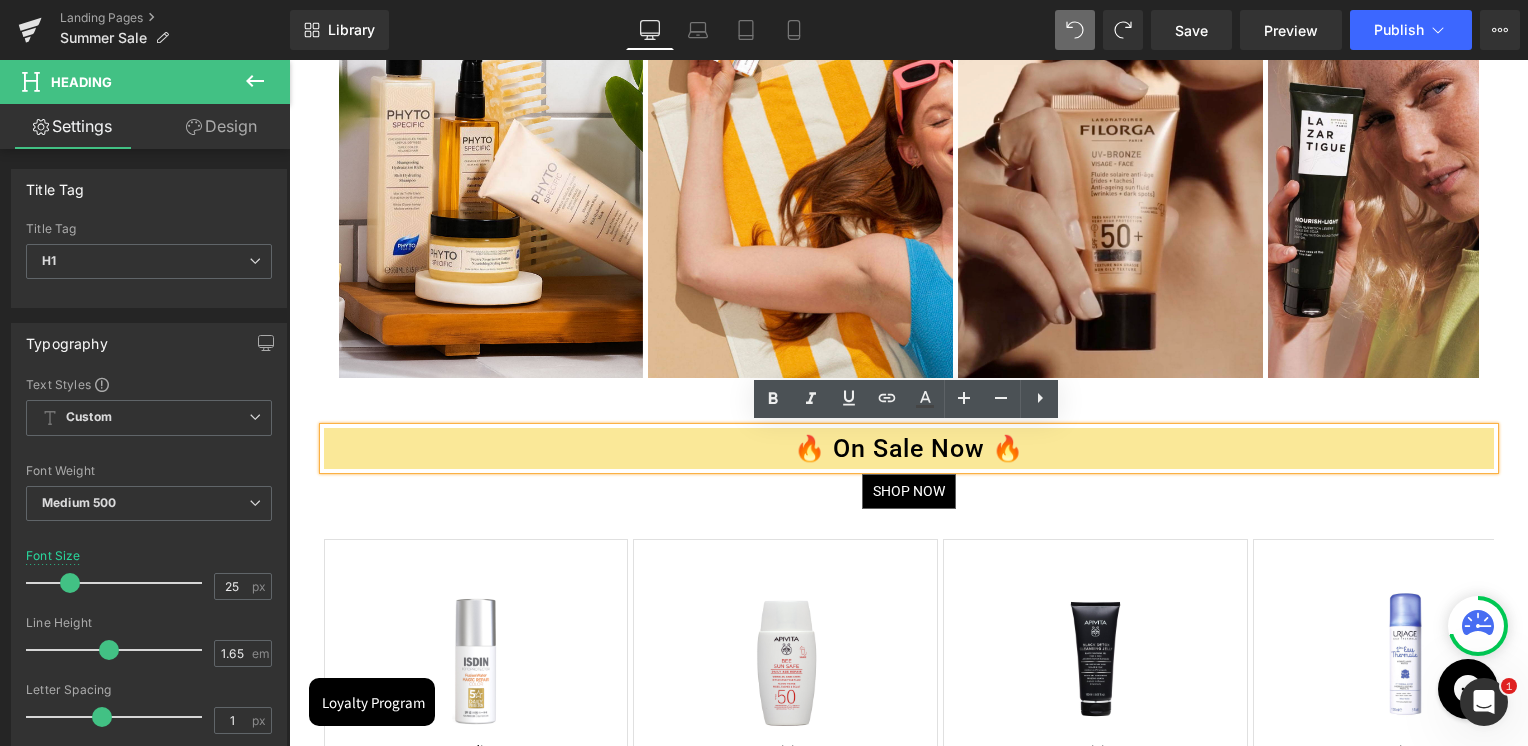 click on "🔥 On Sale Now 🔥" at bounding box center (909, 448) 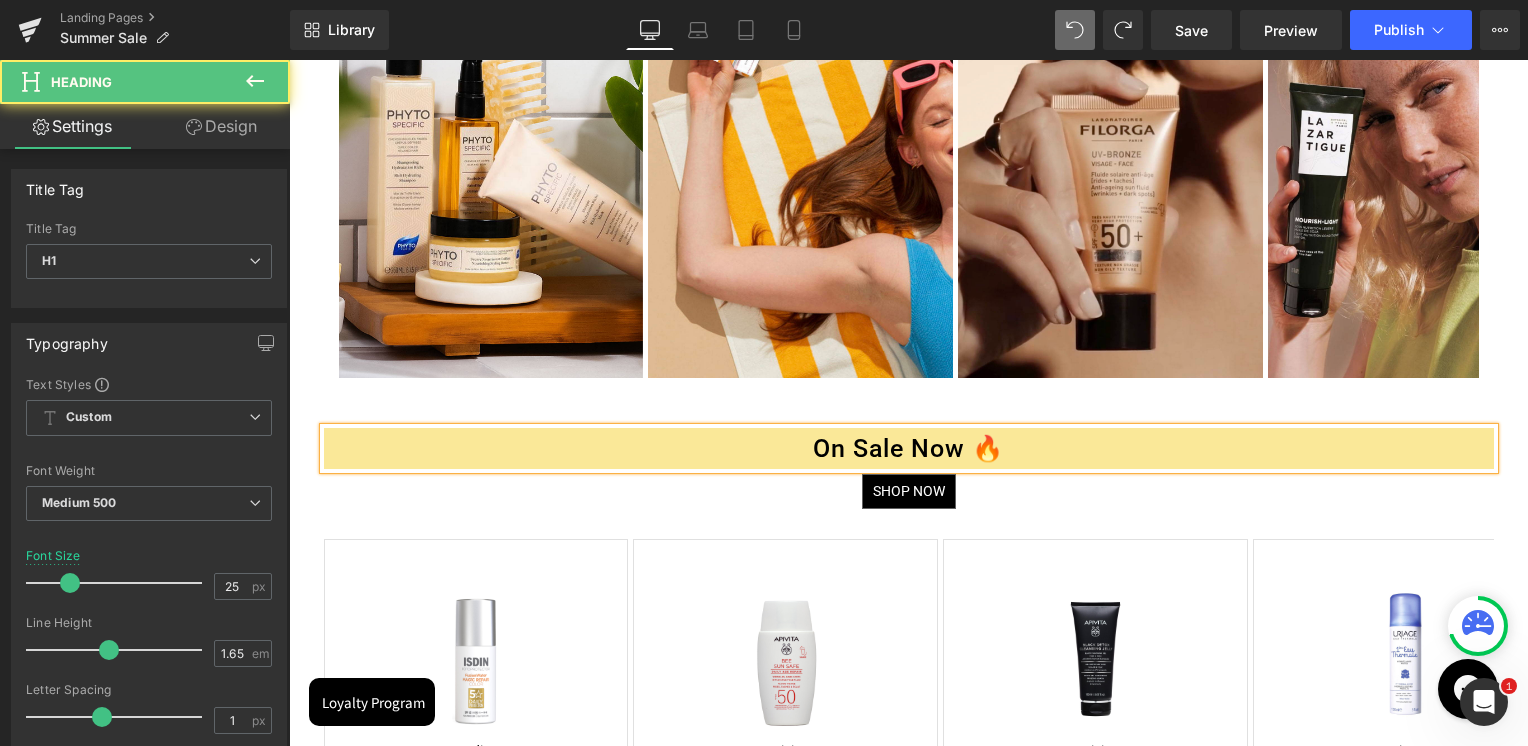 click on "On Sale Now 🔥" at bounding box center [909, 448] 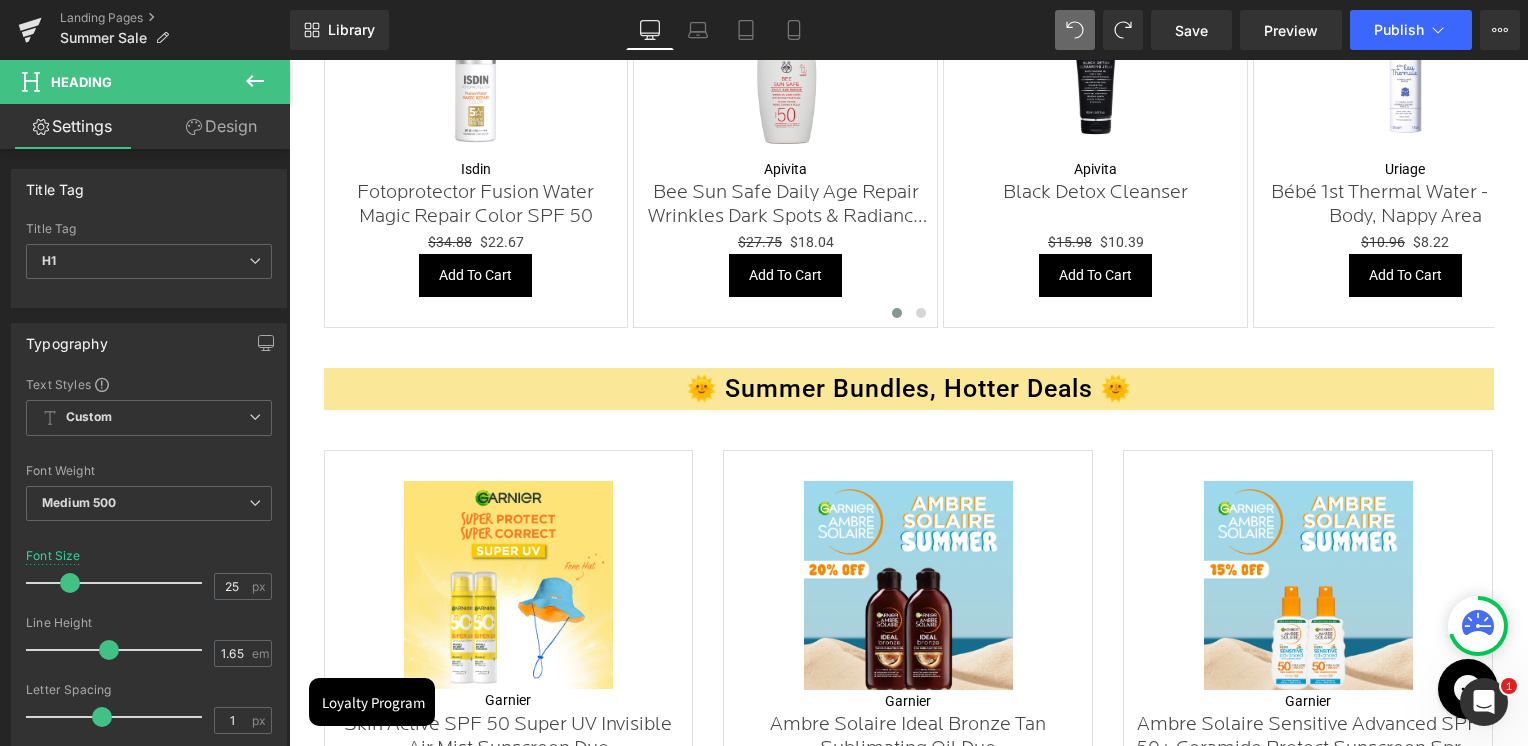 scroll, scrollTop: 3000, scrollLeft: 0, axis: vertical 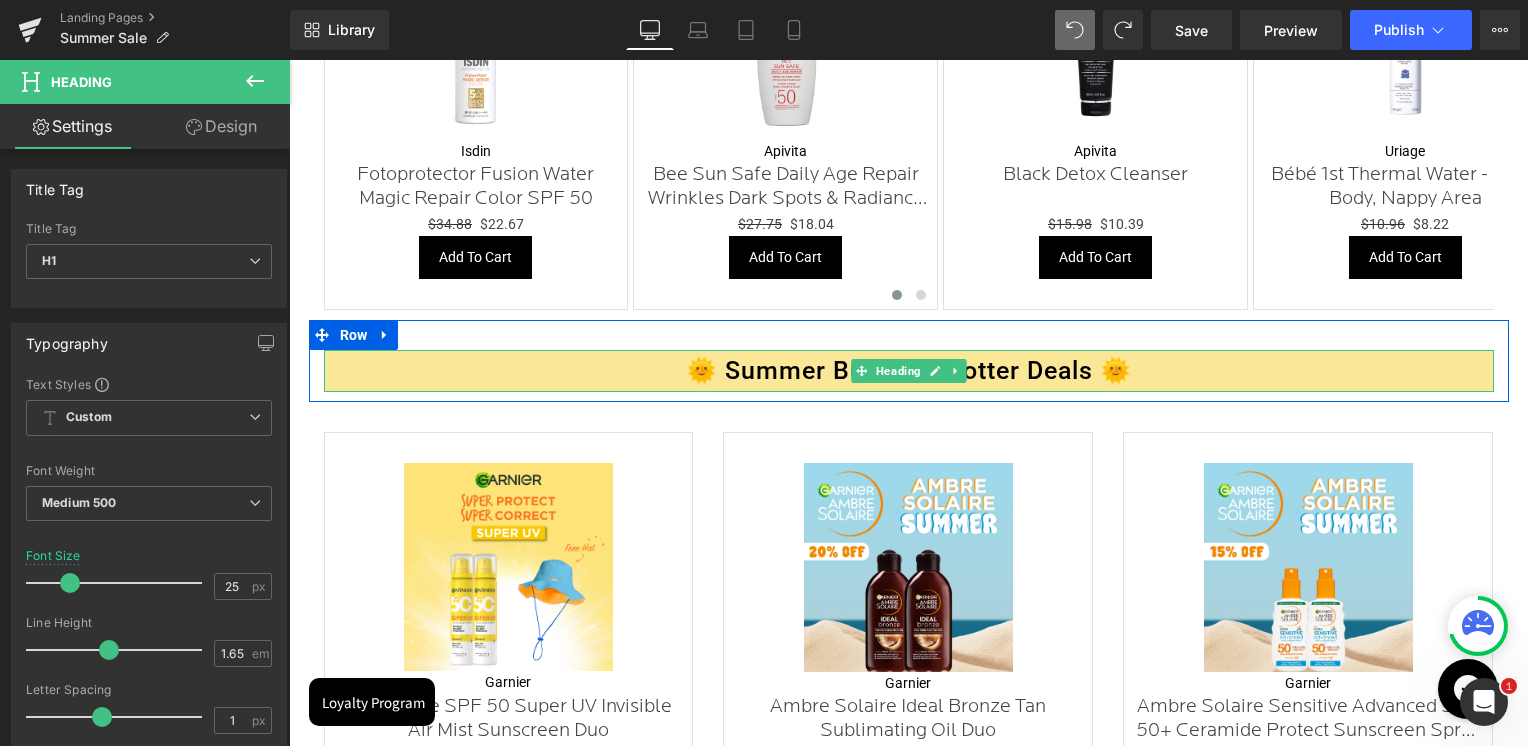 click on "🌞 Summer Bundles, Hotter Deals 🌞" at bounding box center (909, 370) 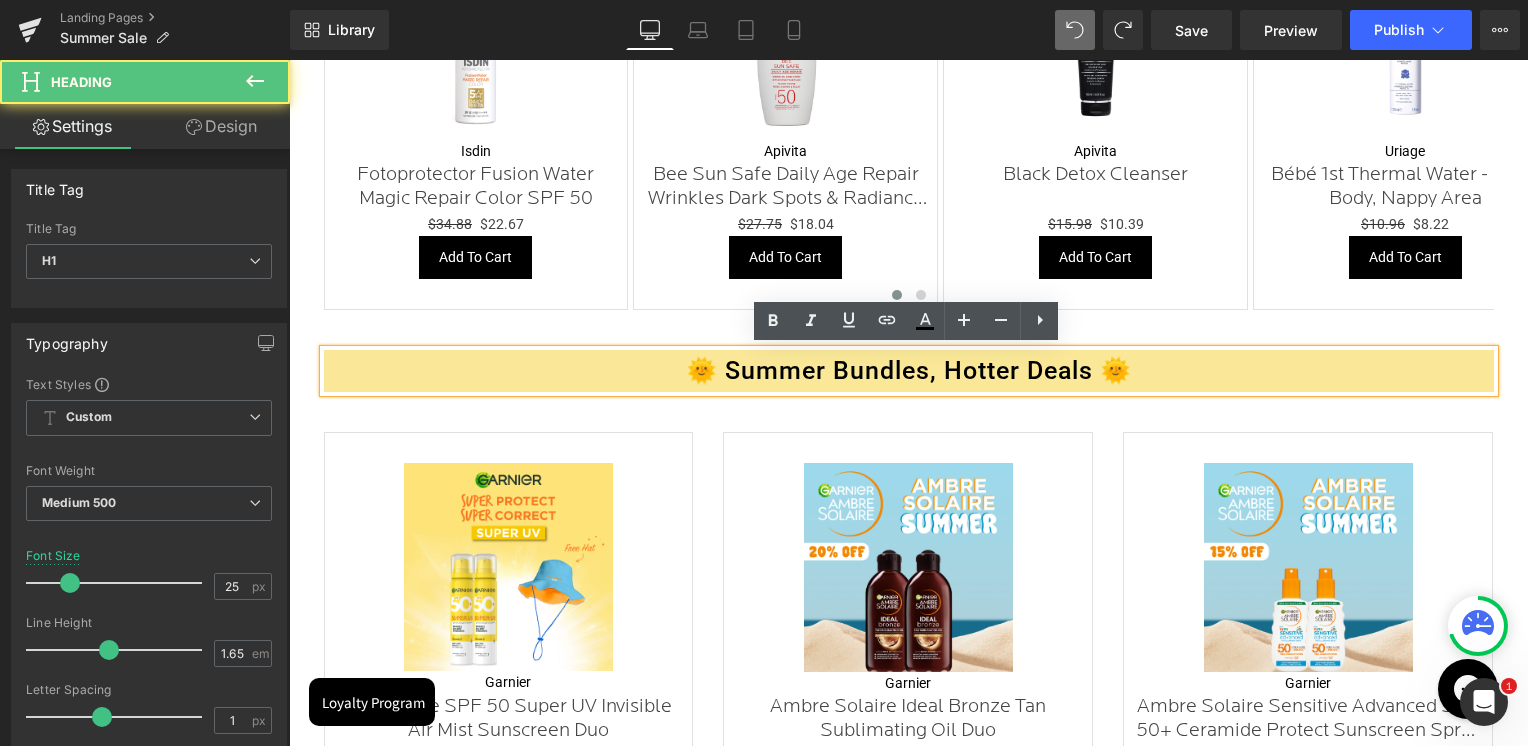 click on "🌞 Summer Bundles, Hotter Deals 🌞" at bounding box center (909, 370) 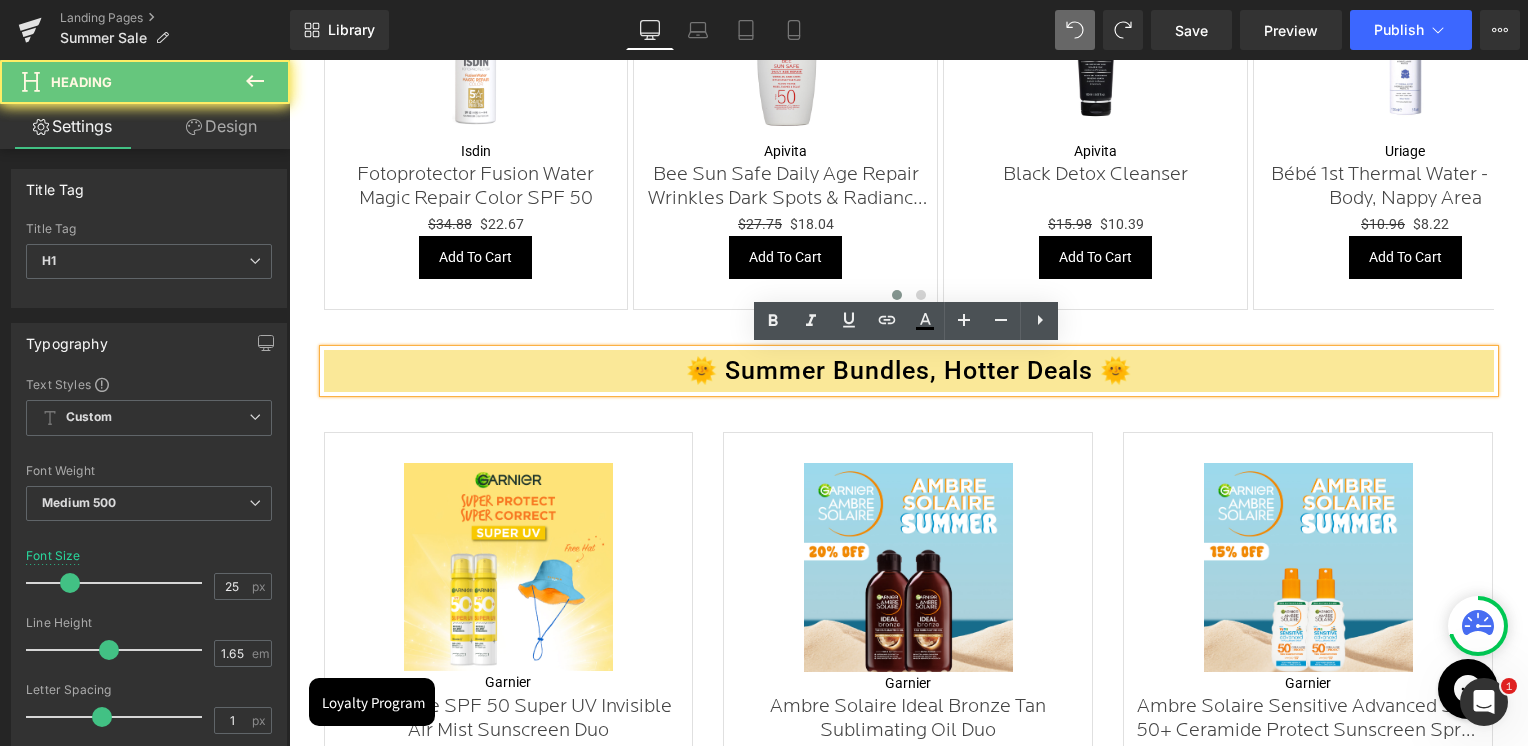 type 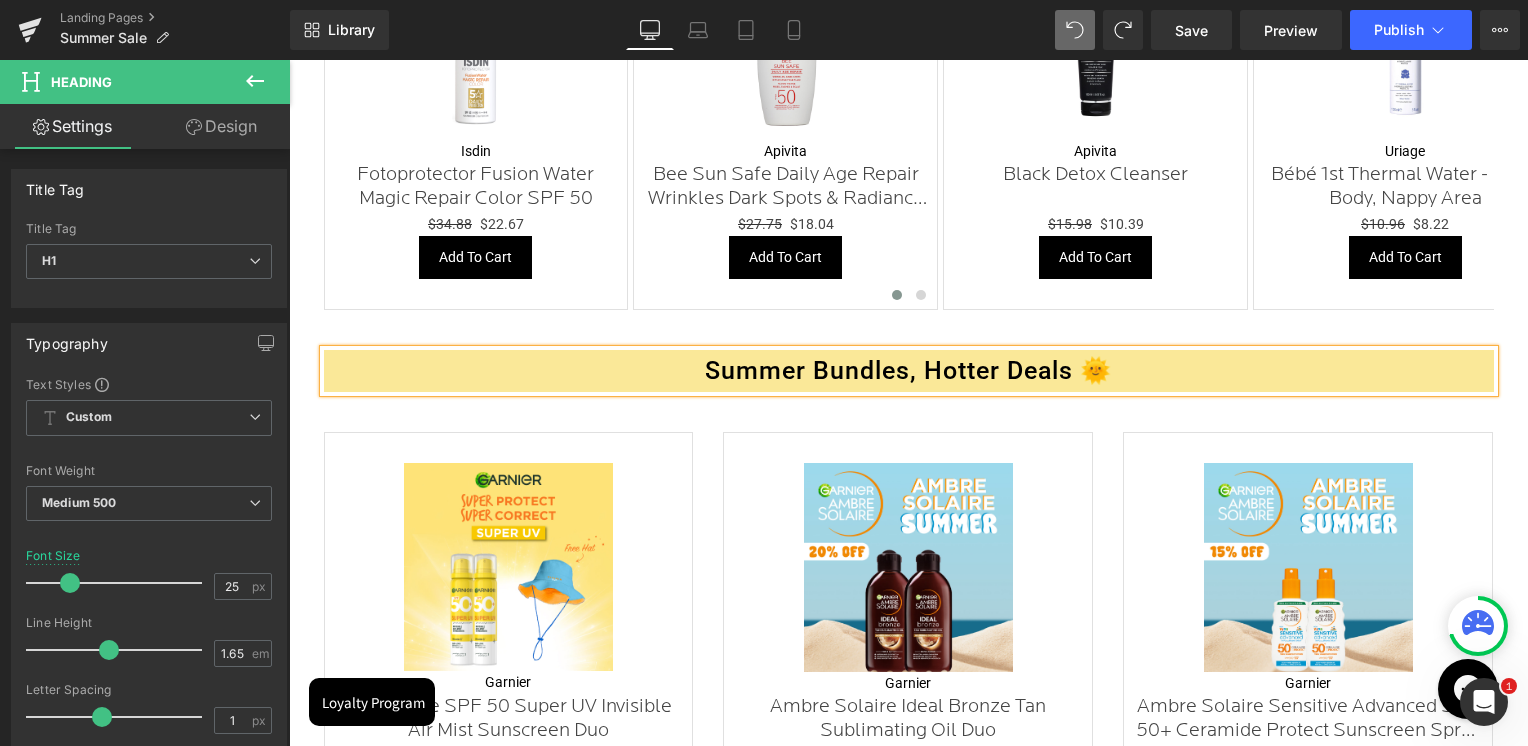click on "Summer Bundles, Hotter Deals 🌞" at bounding box center [909, 370] 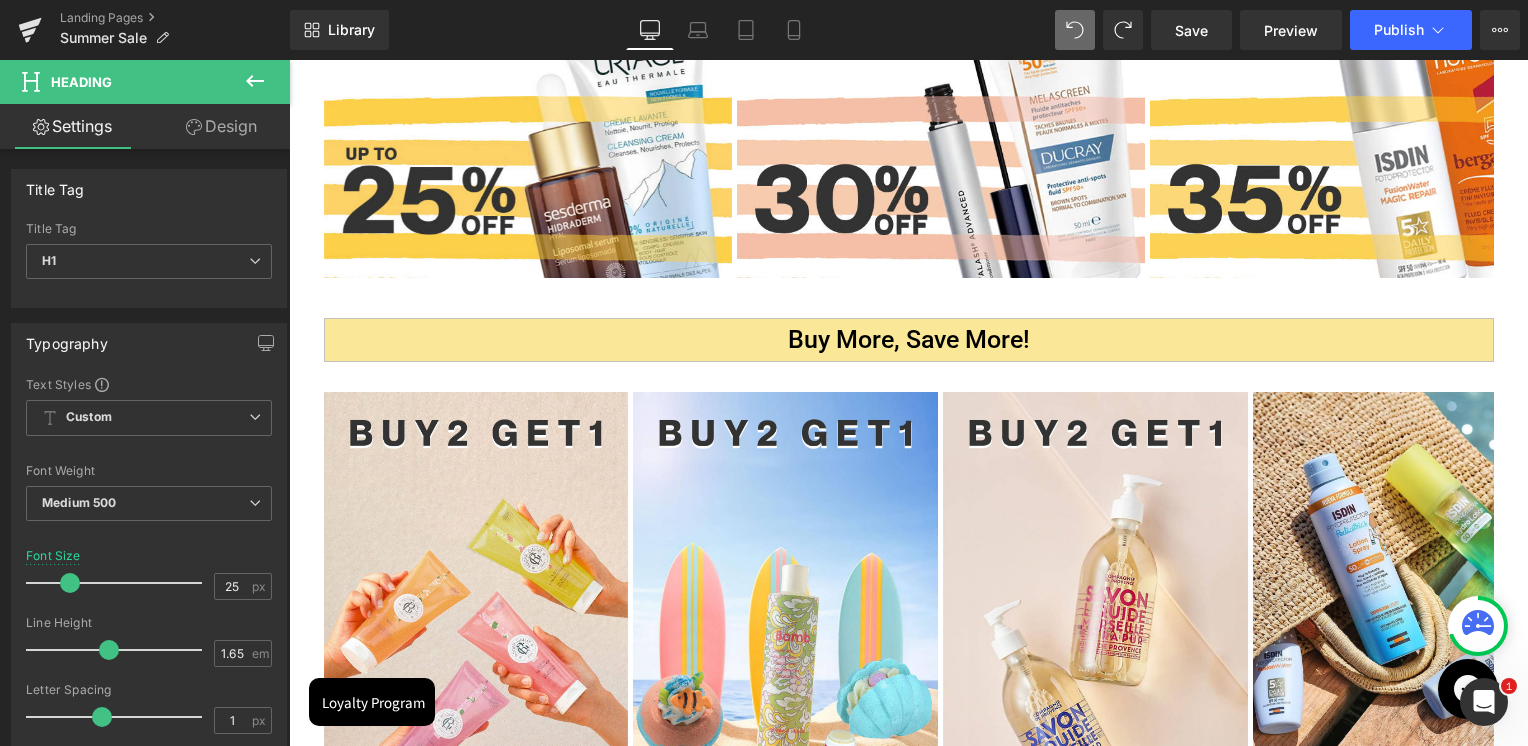 scroll, scrollTop: 700, scrollLeft: 0, axis: vertical 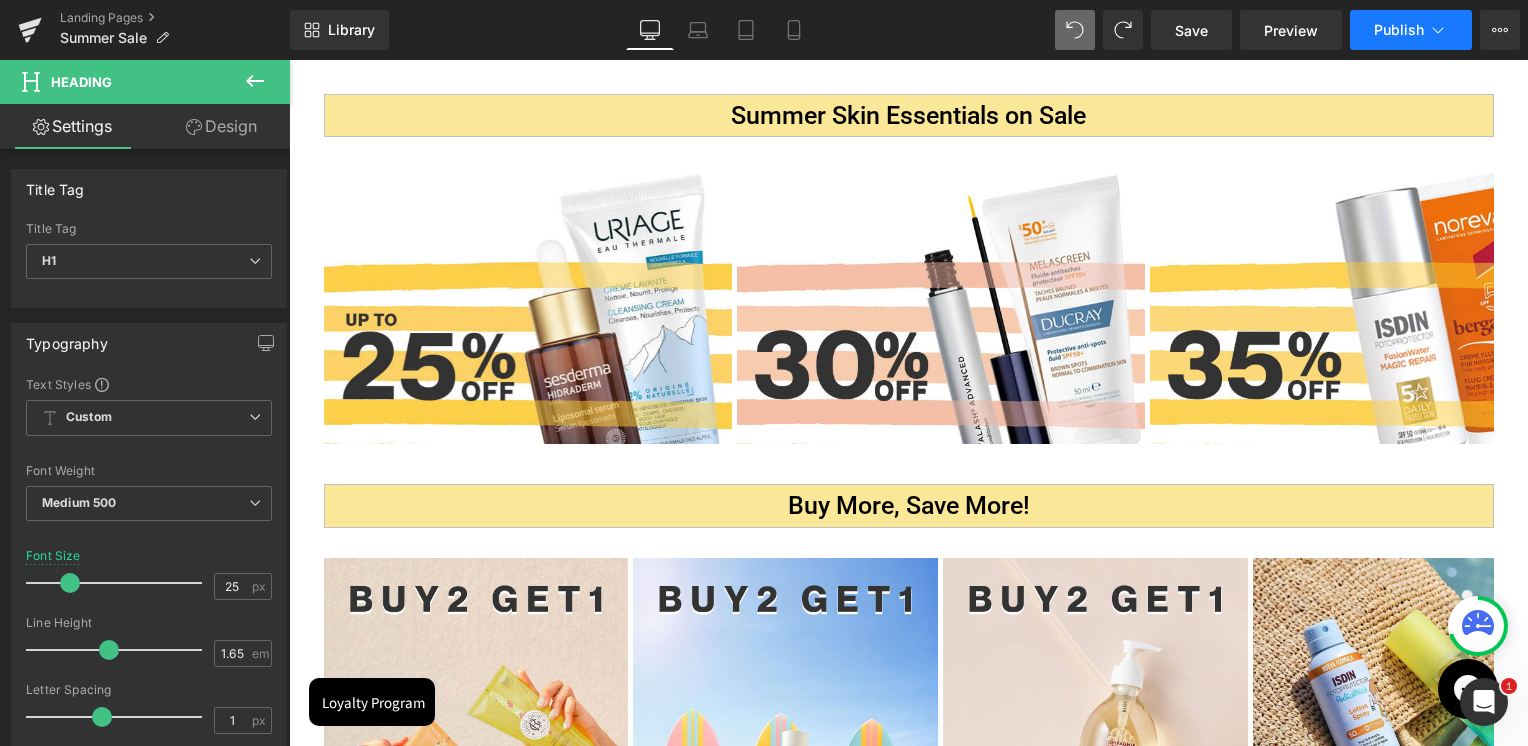 click on "Publish" at bounding box center (1399, 30) 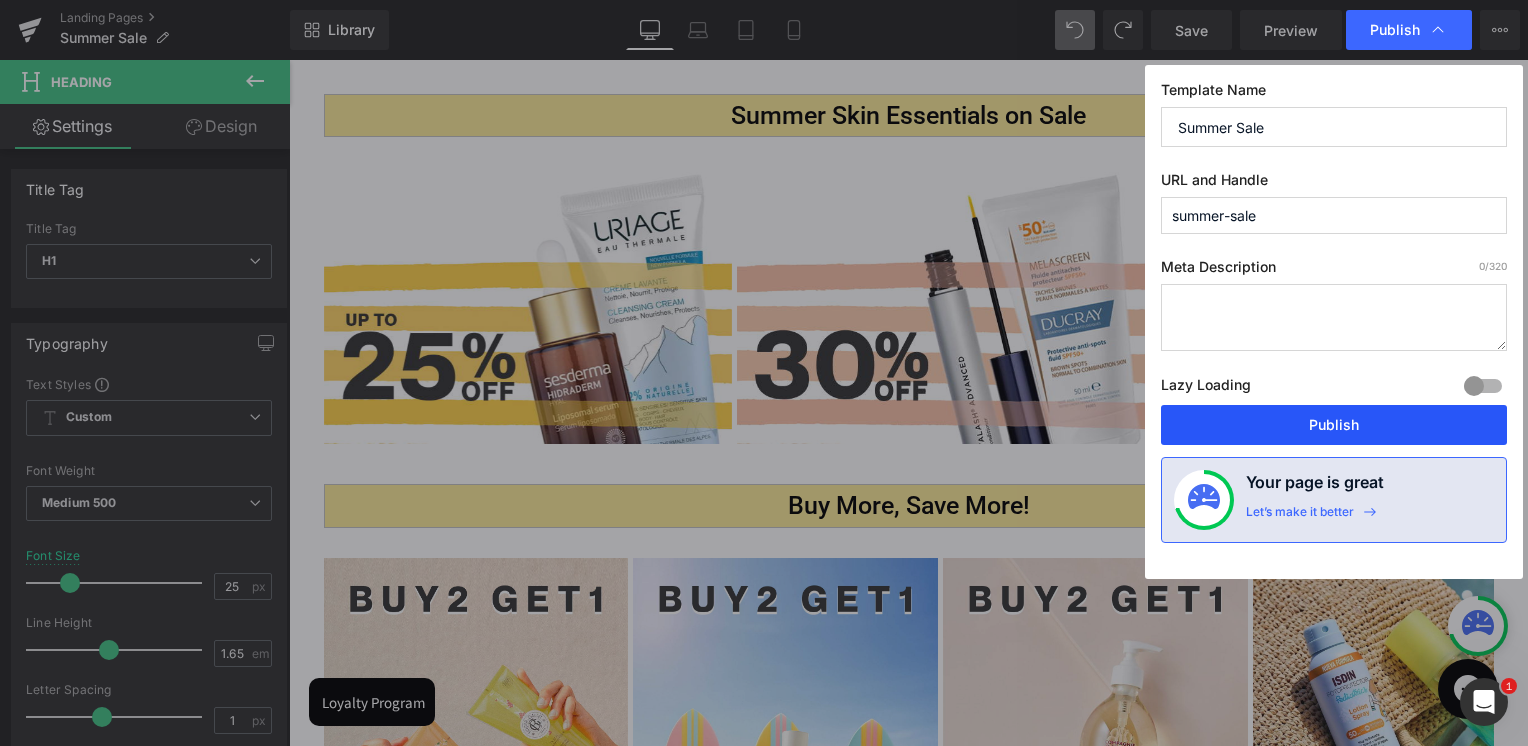 click on "Publish" at bounding box center (1334, 425) 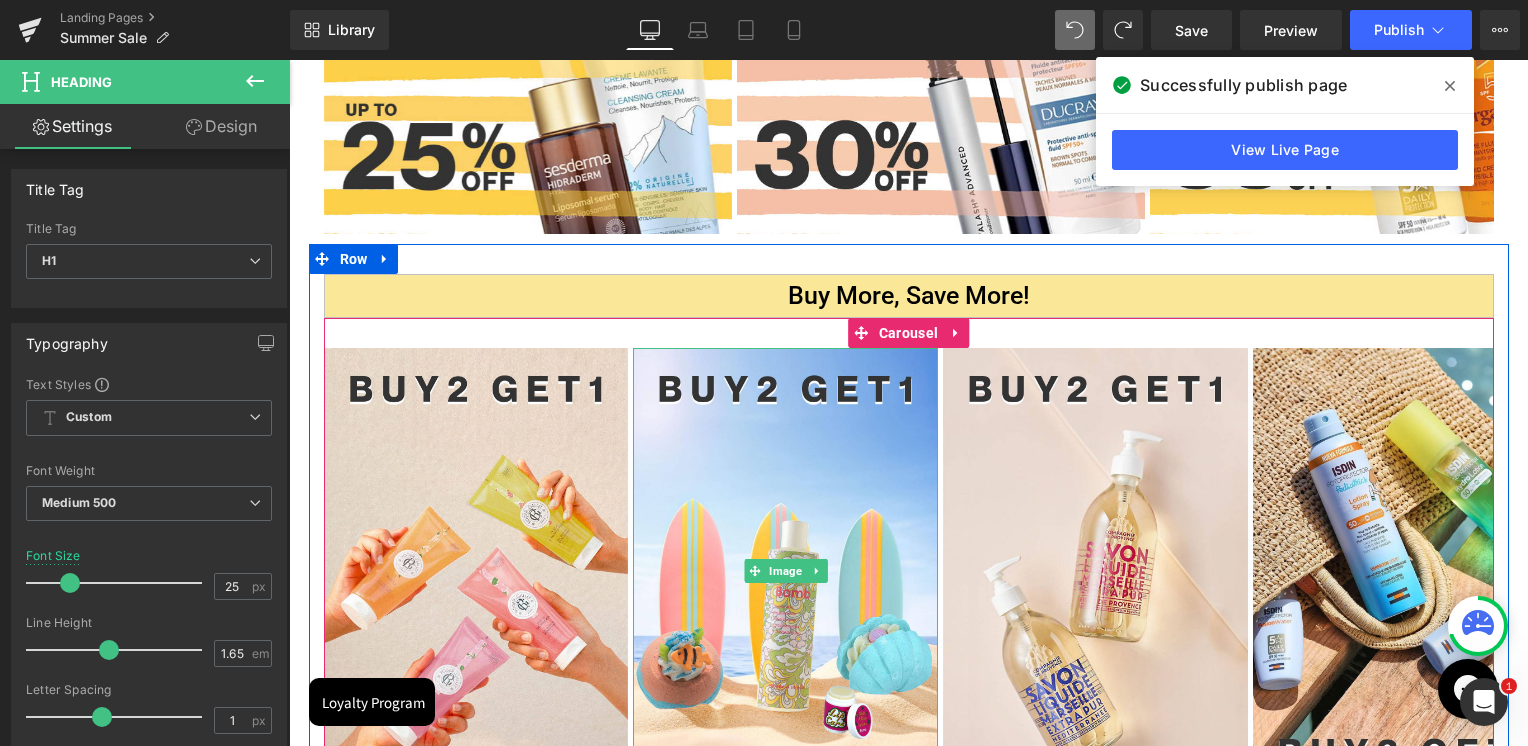 scroll, scrollTop: 700, scrollLeft: 0, axis: vertical 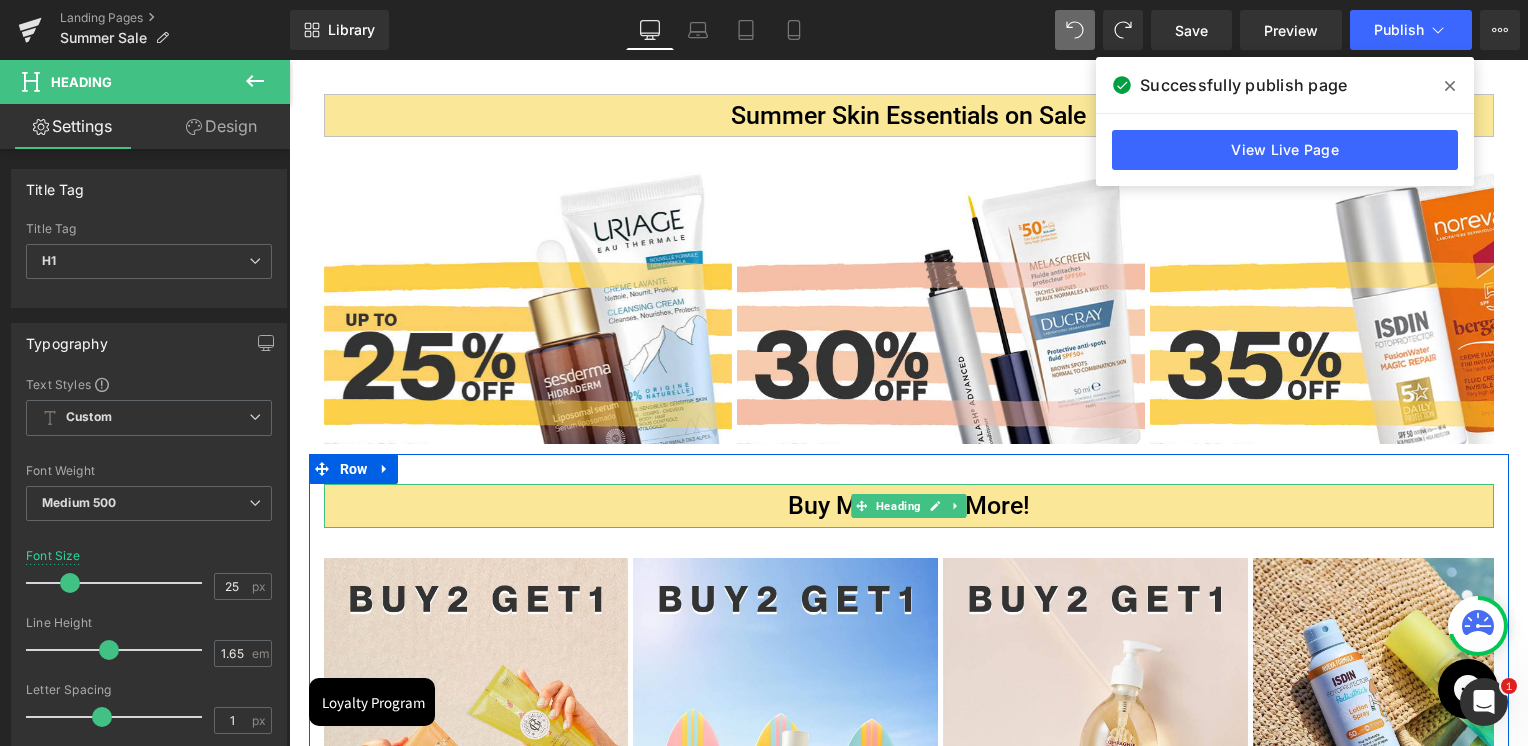 click on "Buy More, Save More!" at bounding box center [909, 505] 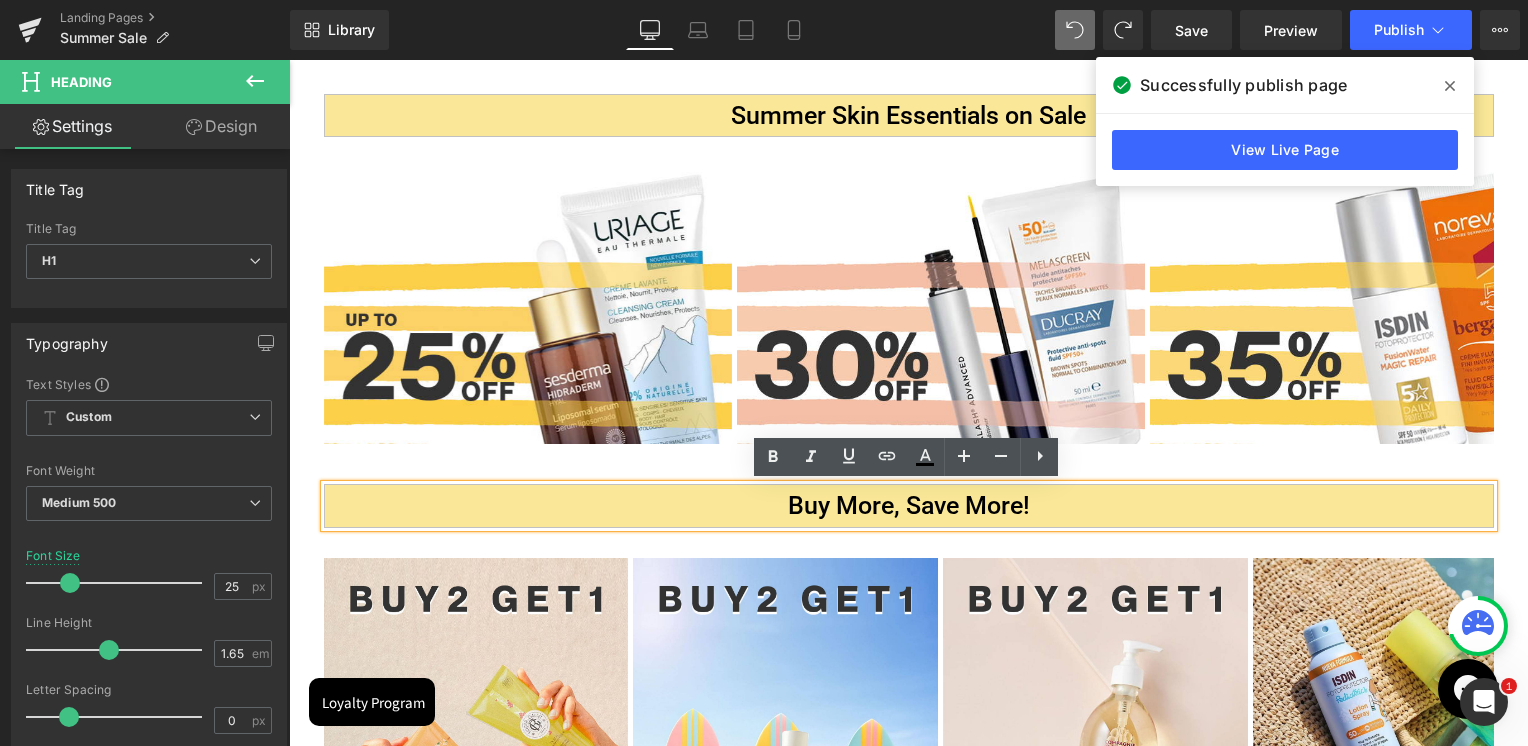 click on "Buy More, Save More!" at bounding box center [909, 505] 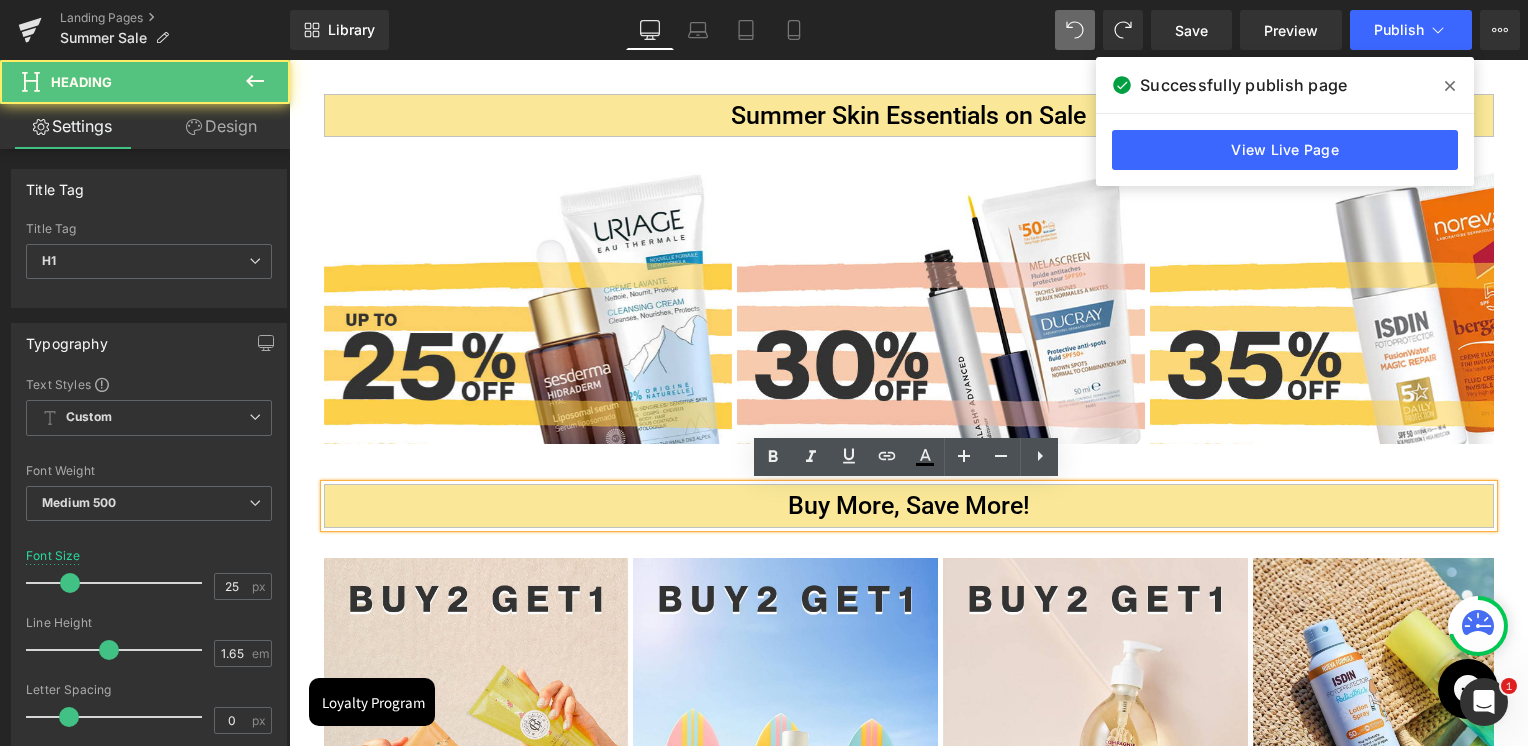 click on "Buy More, Save More! Heading
Image
Image
Image
Image
‹ ›
[GEOGRAPHIC_DATA]" at bounding box center (909, 734) 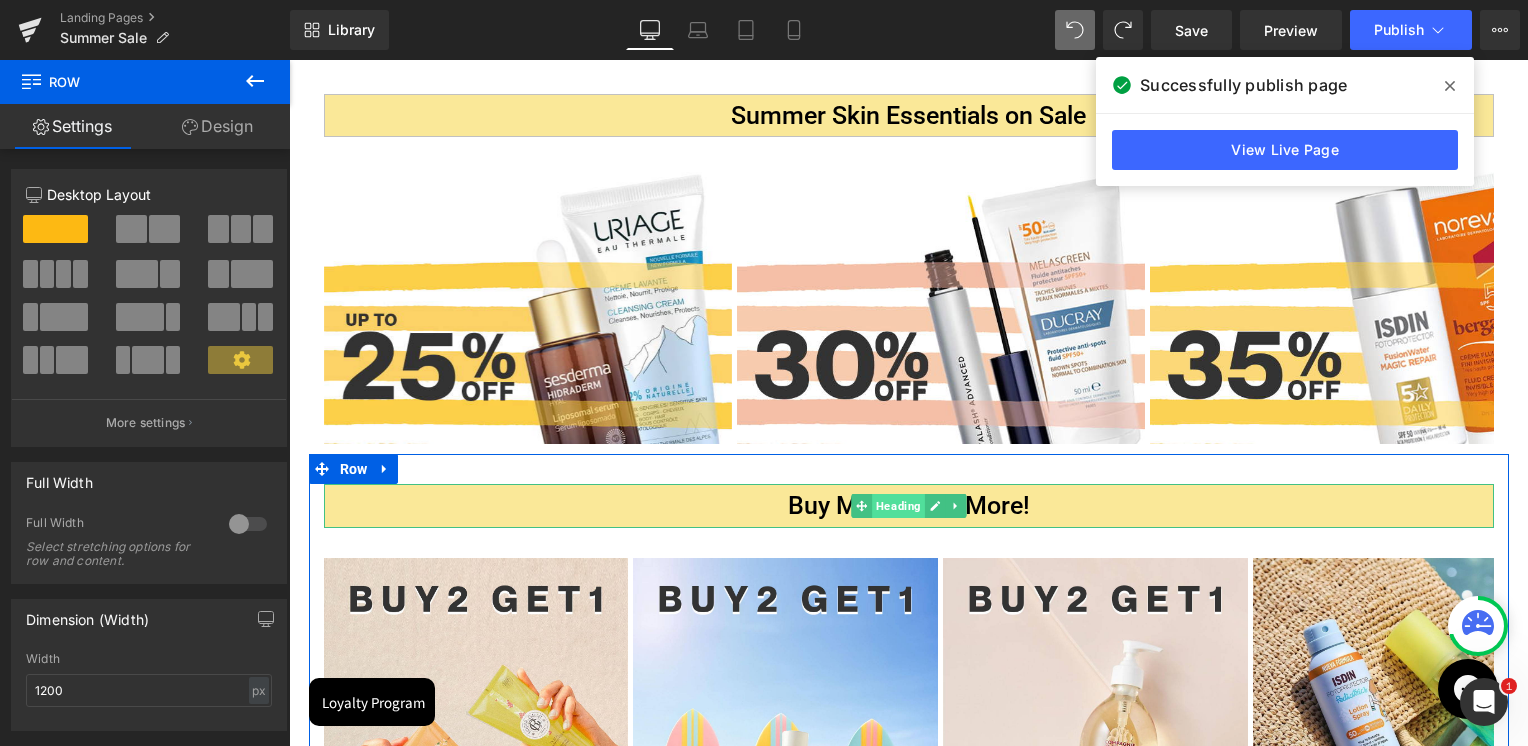 click on "Heading" at bounding box center [898, 506] 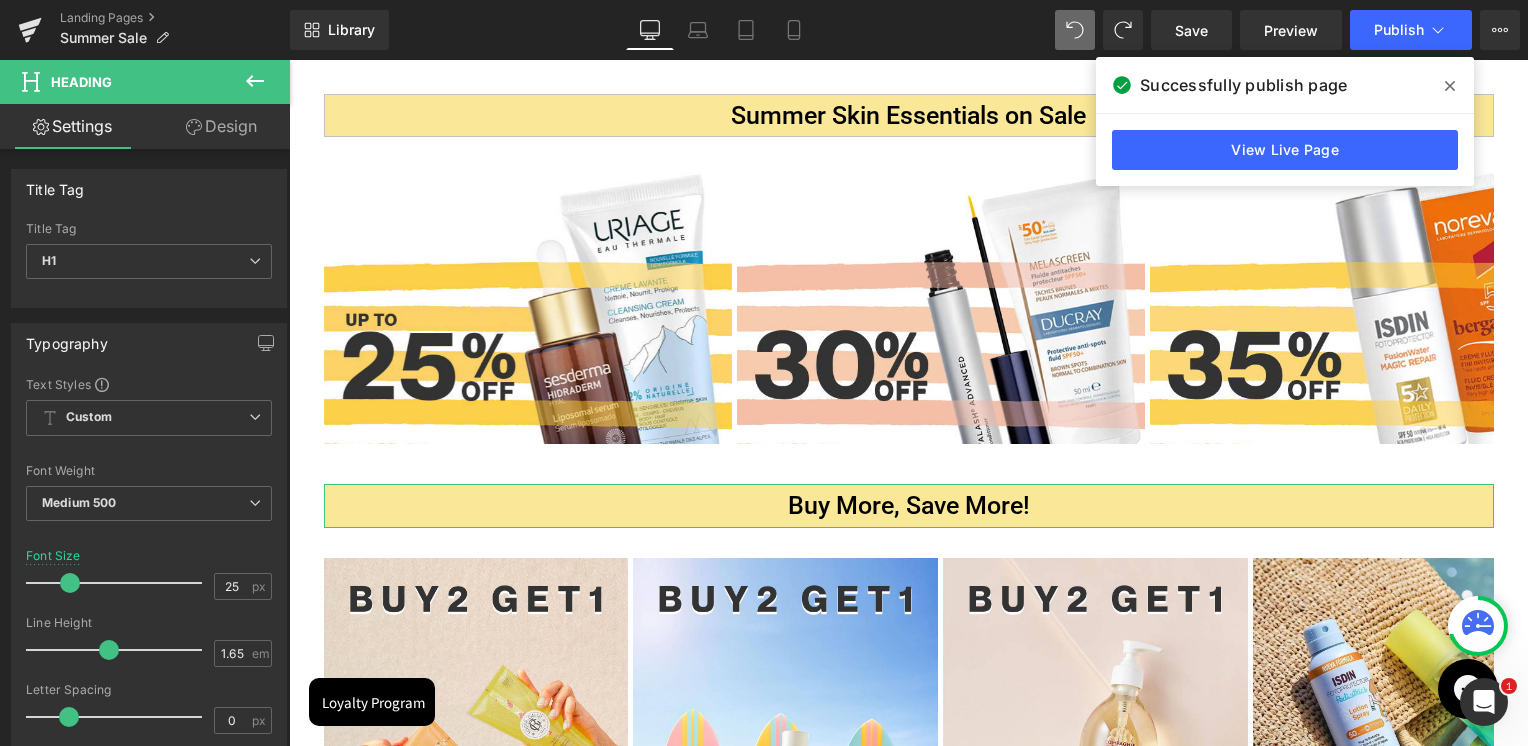 click on "Design" at bounding box center [221, 126] 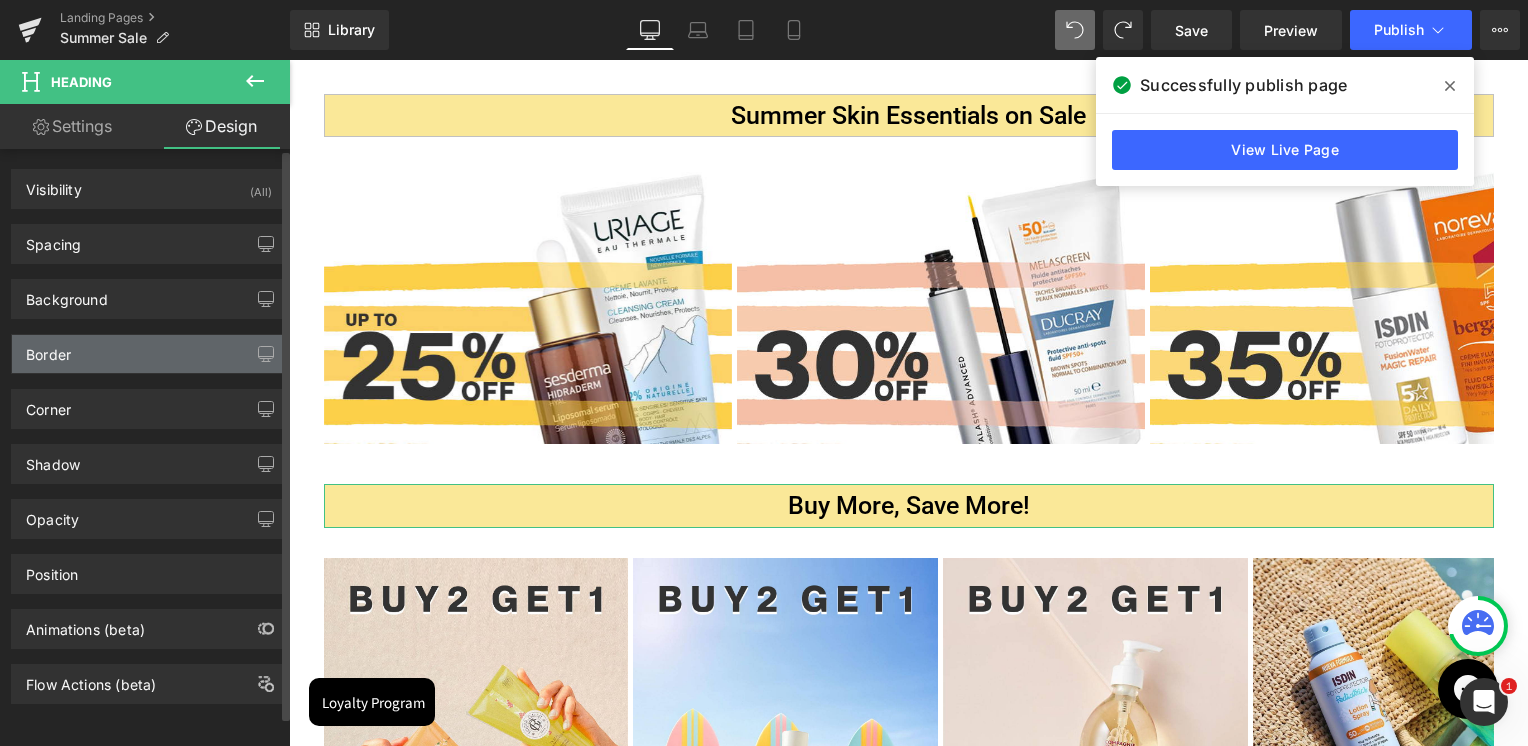 click on "Border" at bounding box center (149, 354) 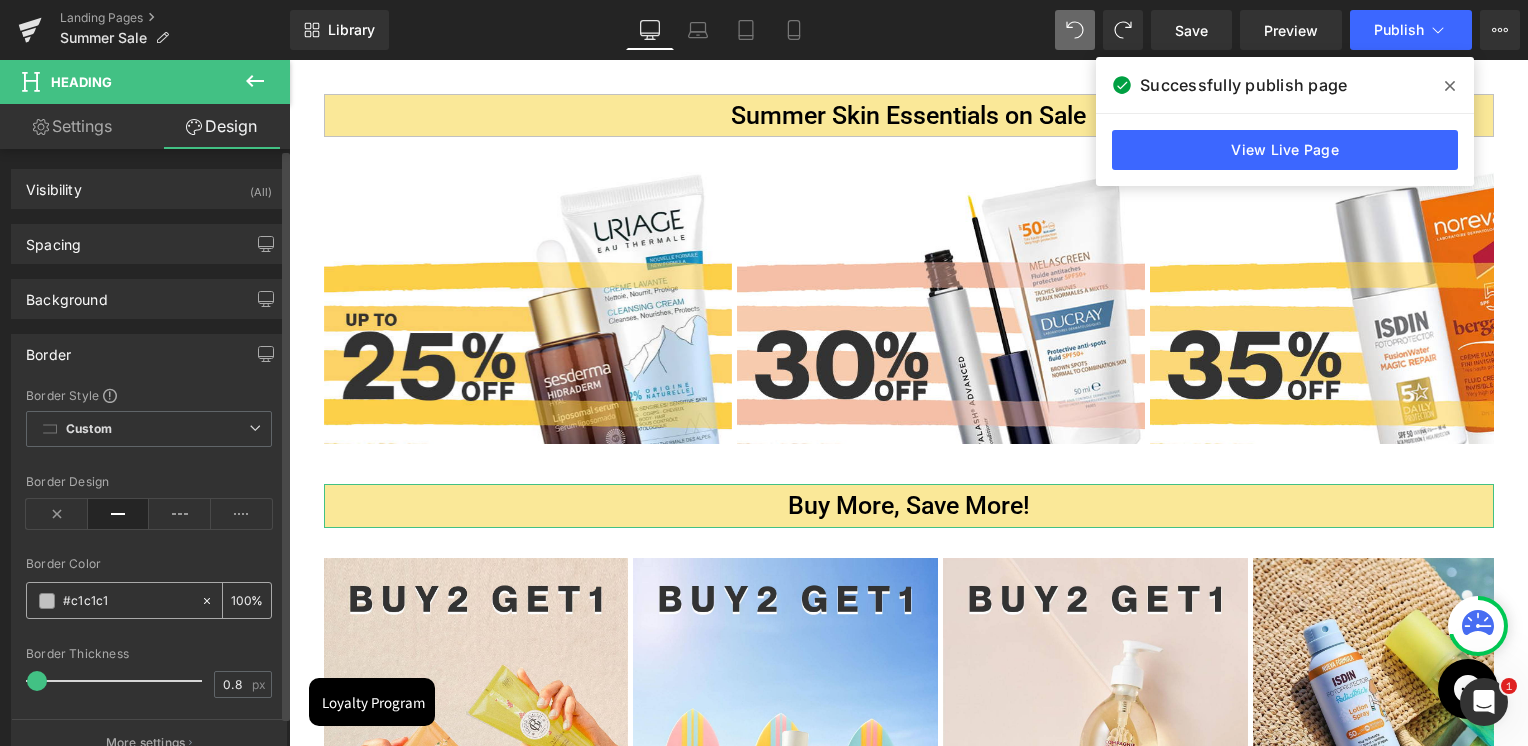 click 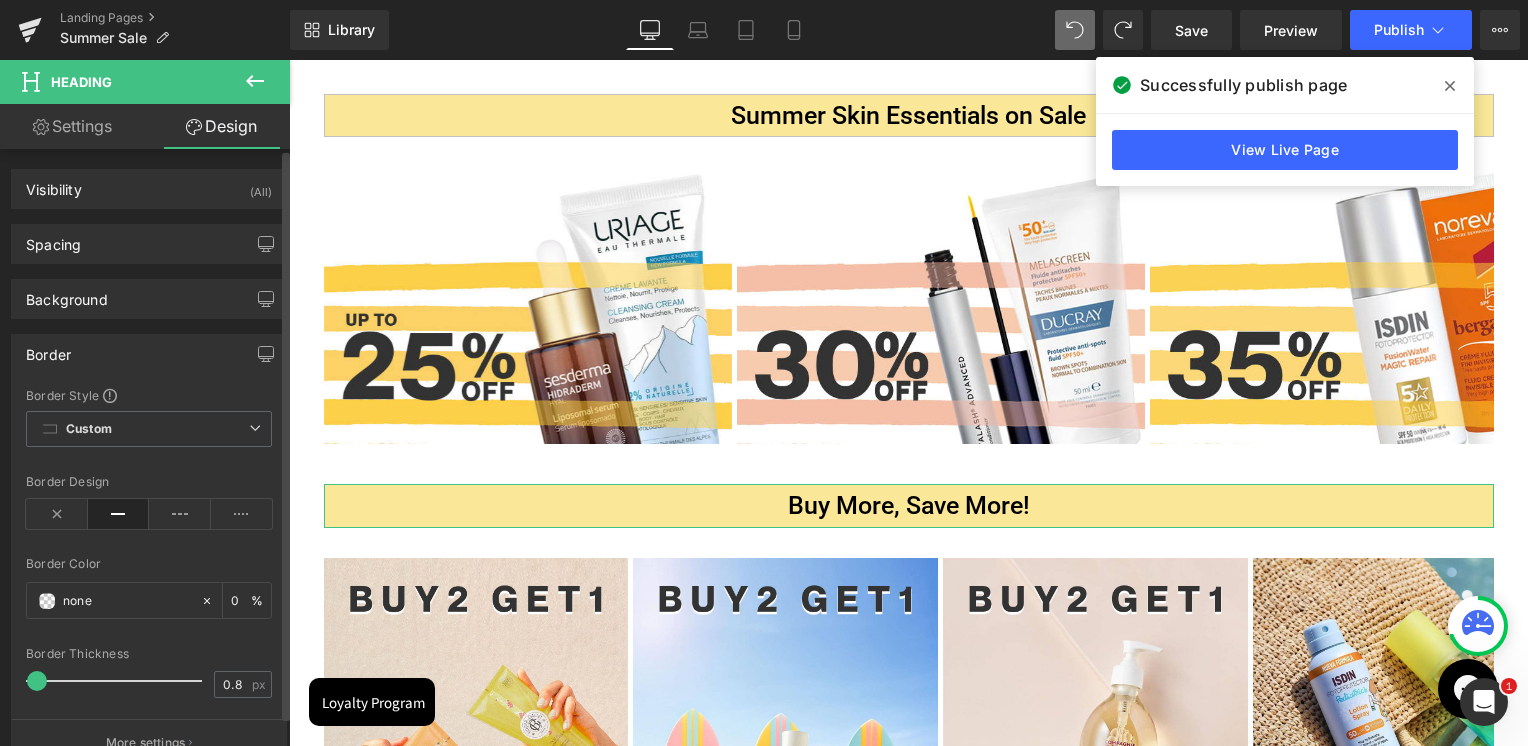 click on "Border Color" at bounding box center (149, 564) 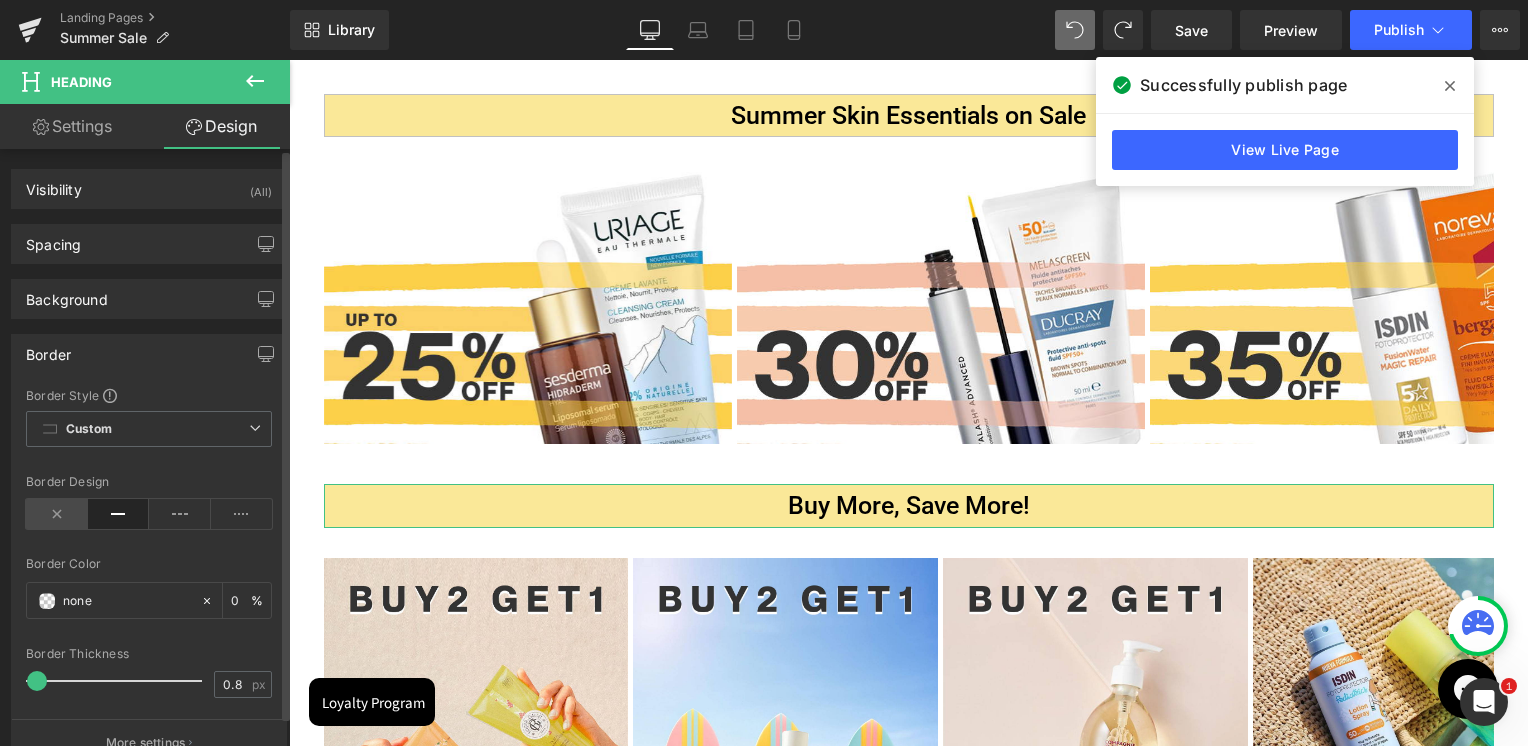 click at bounding box center (57, 514) 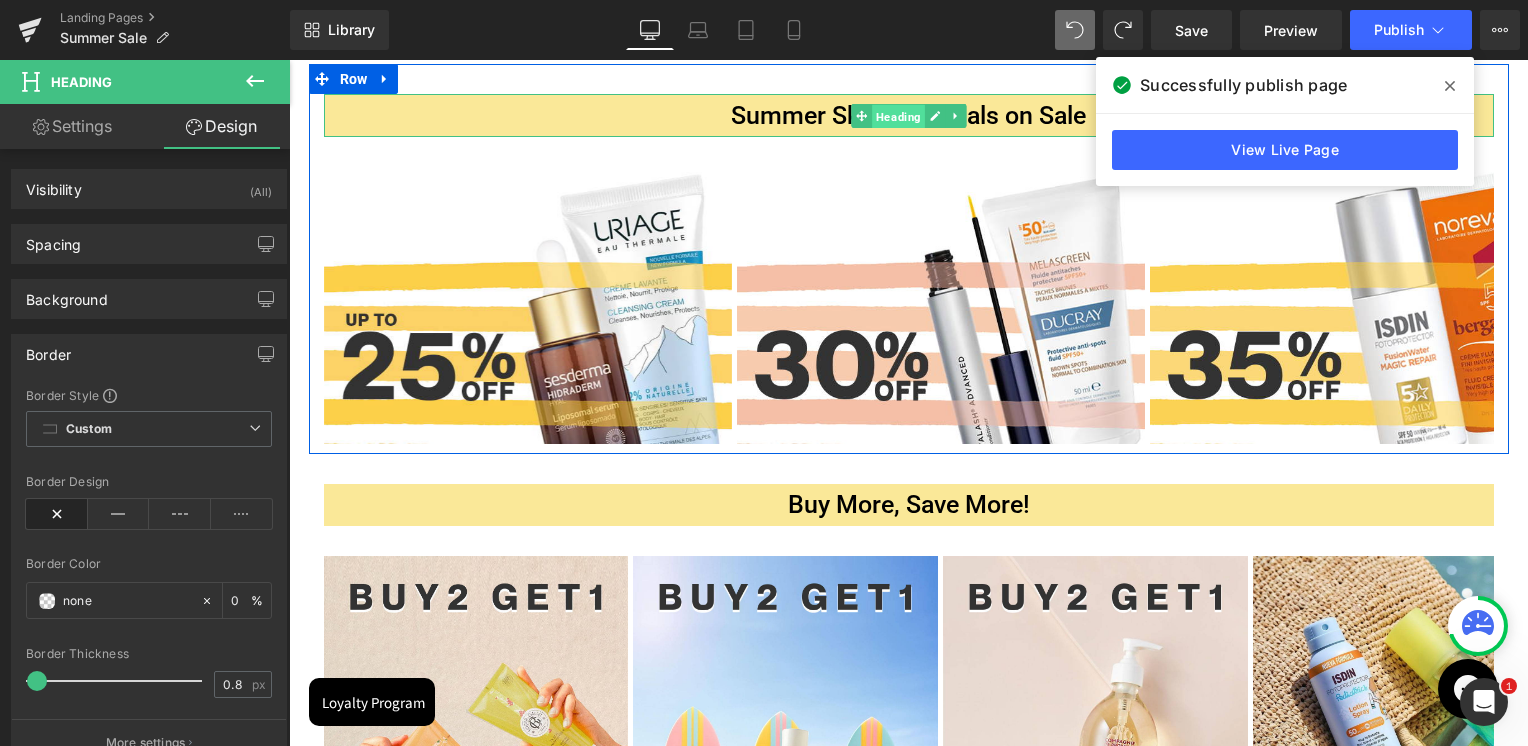 click on "Heading" at bounding box center (898, 116) 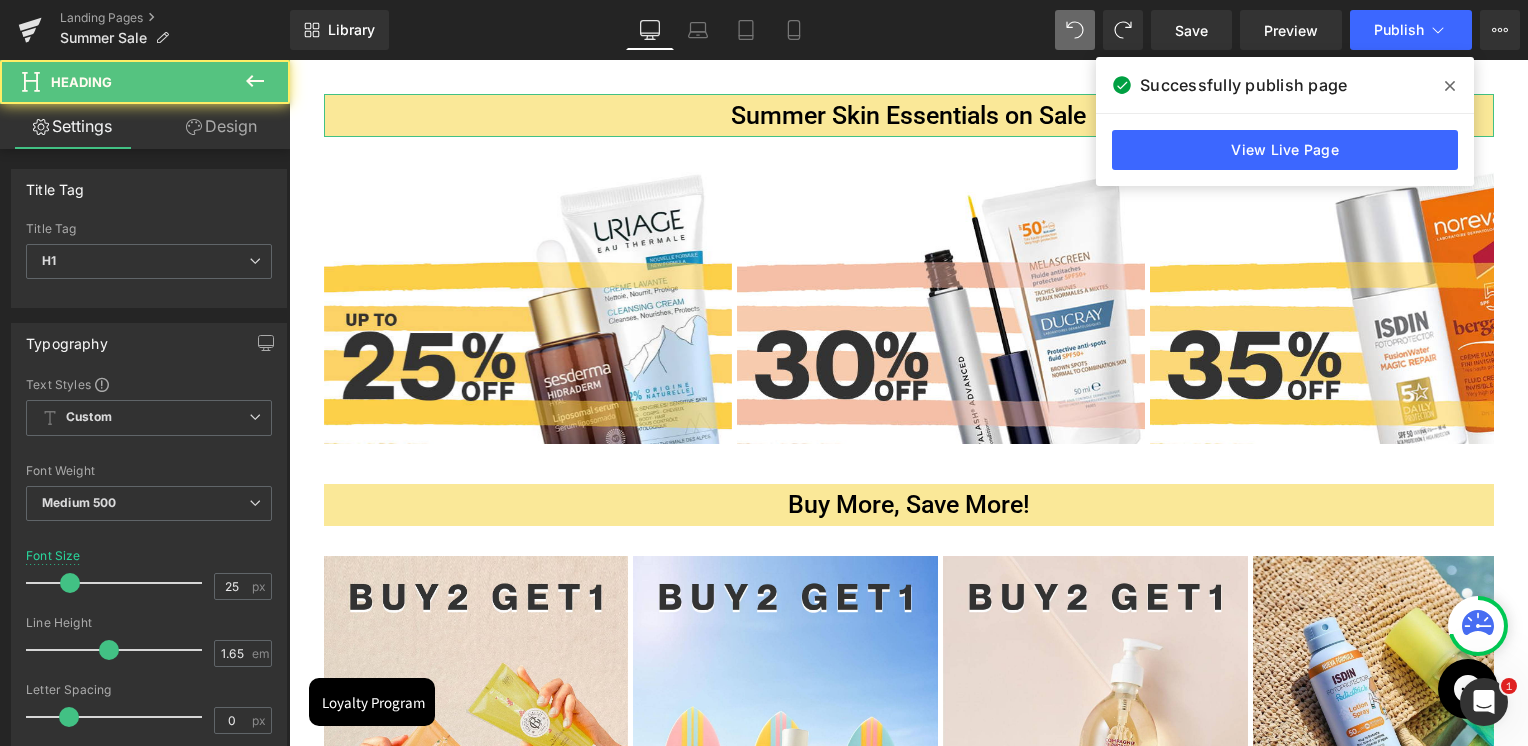 click on "Design" at bounding box center (221, 126) 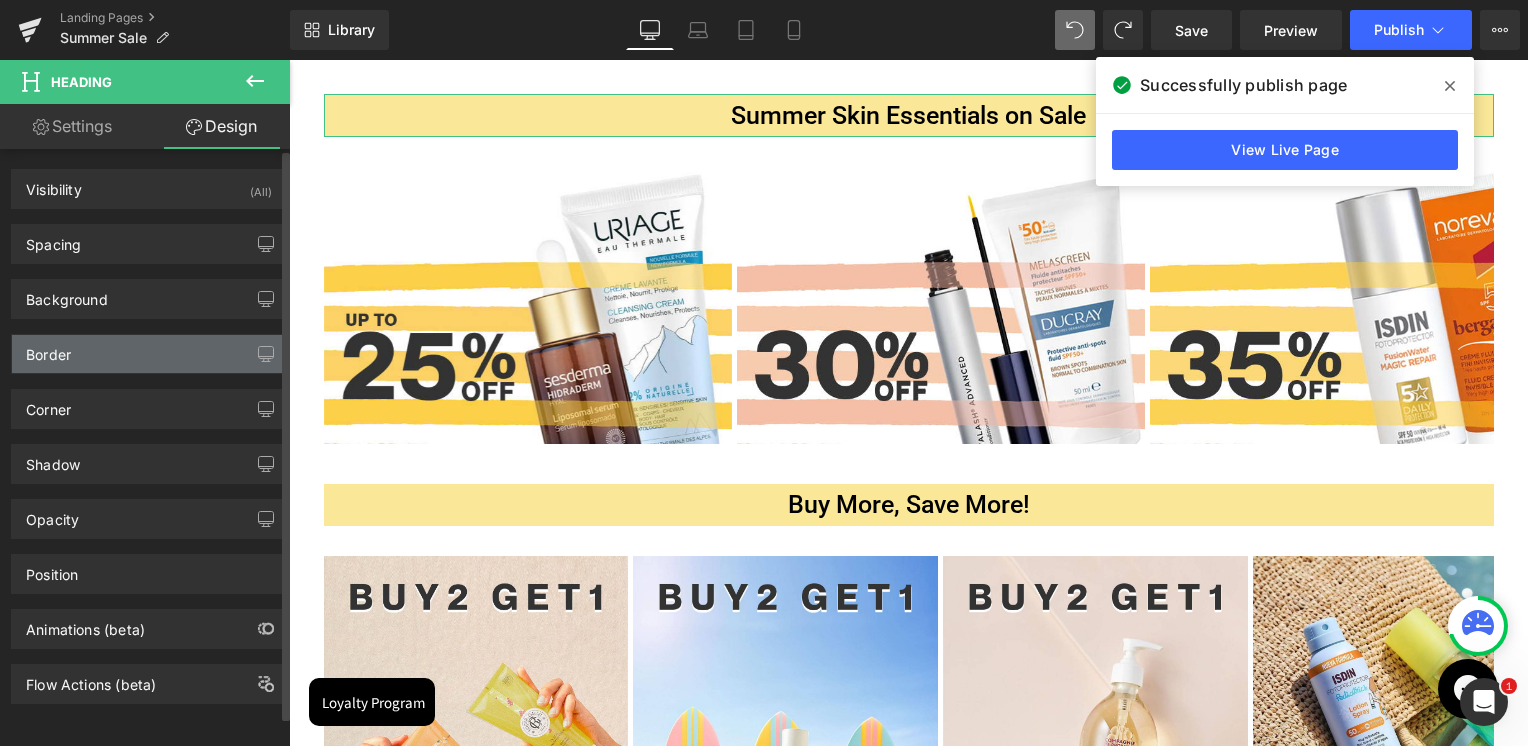 click on "Border" at bounding box center (149, 354) 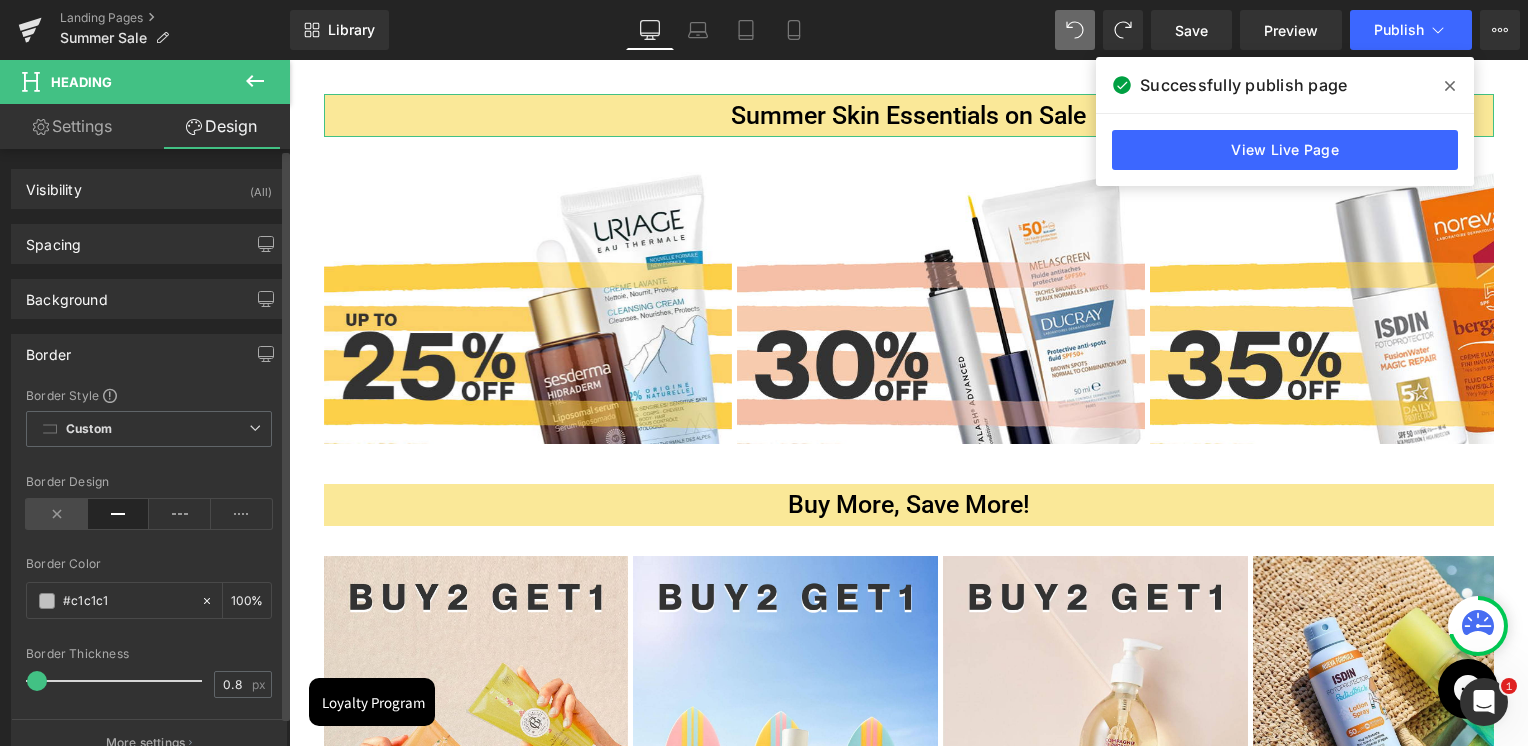 click at bounding box center (57, 514) 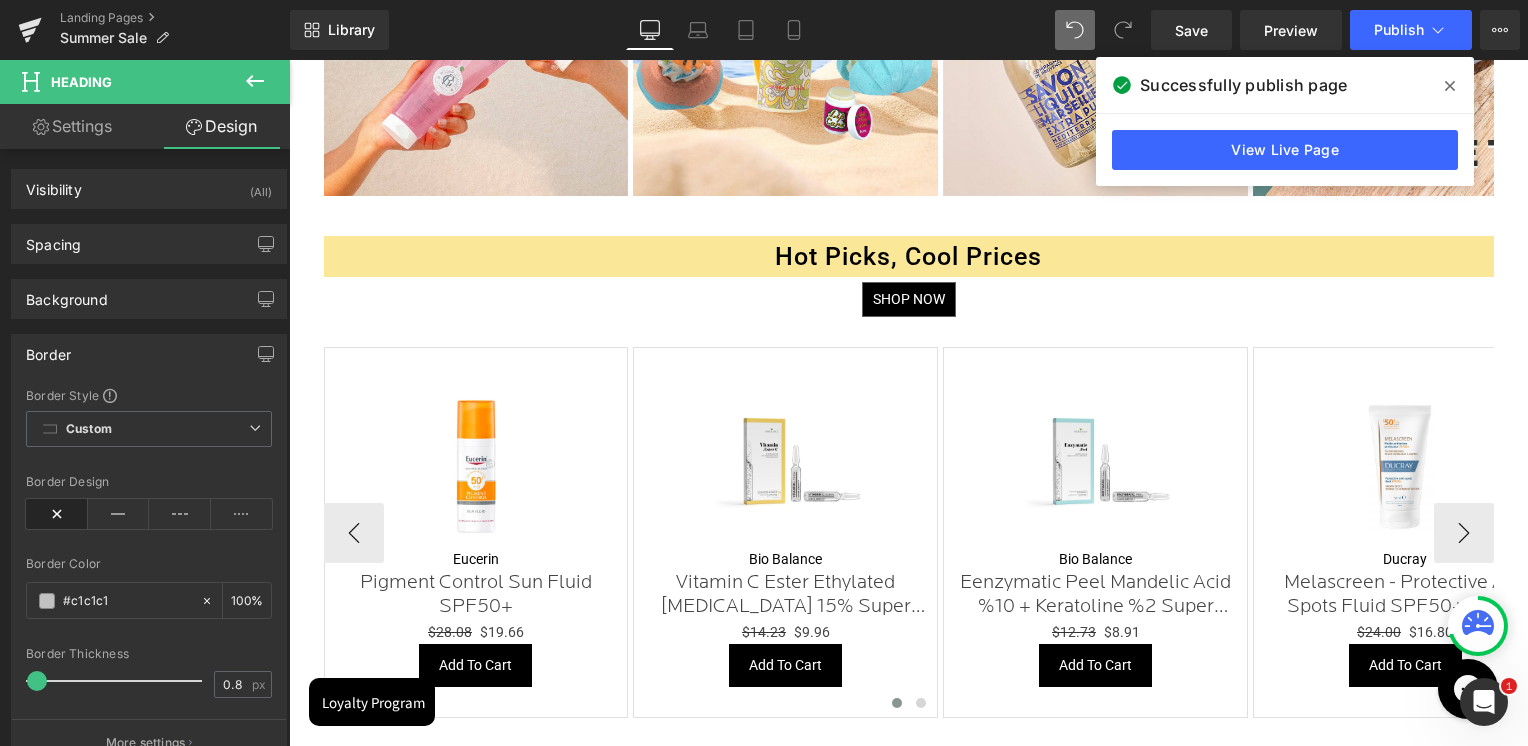 scroll, scrollTop: 1600, scrollLeft: 0, axis: vertical 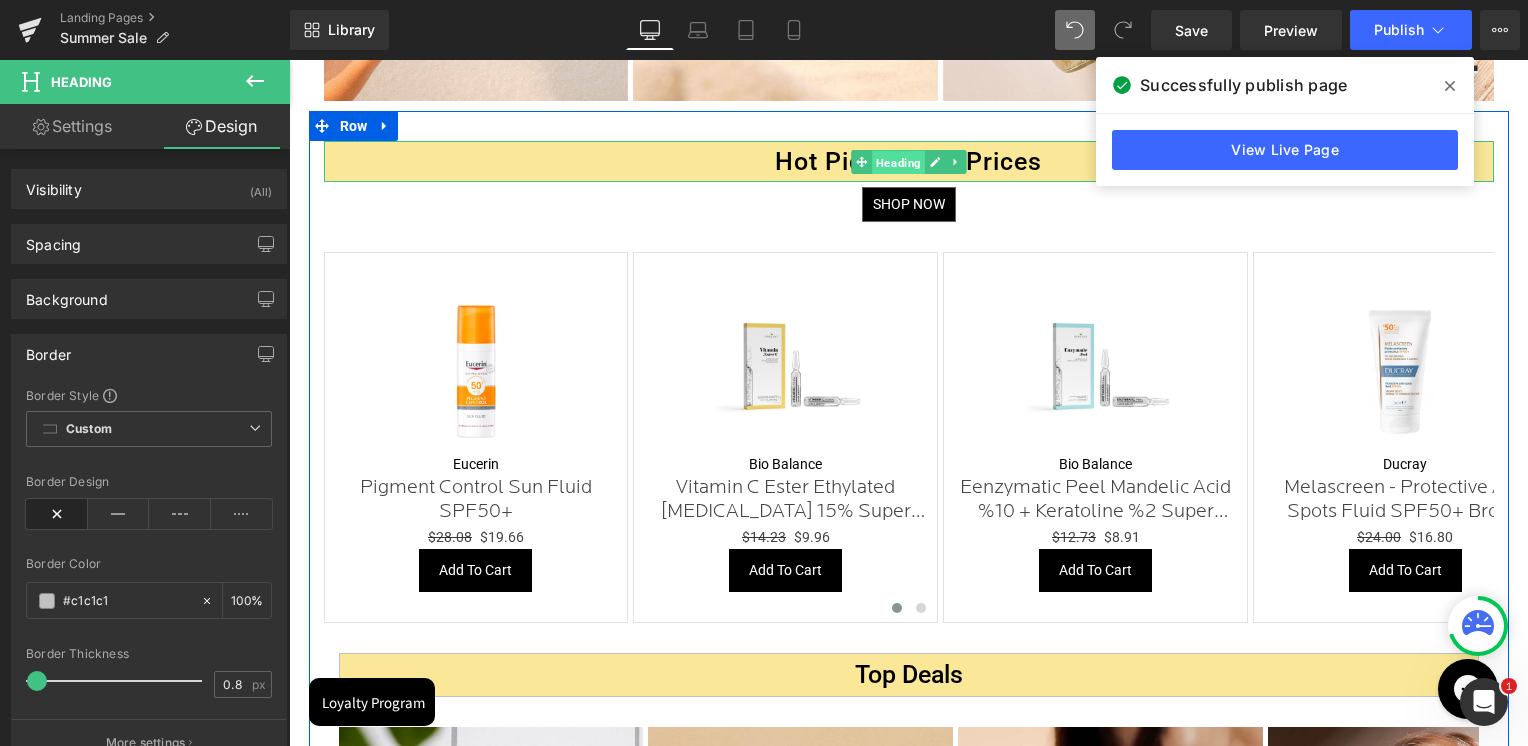 click on "Heading" at bounding box center [898, 162] 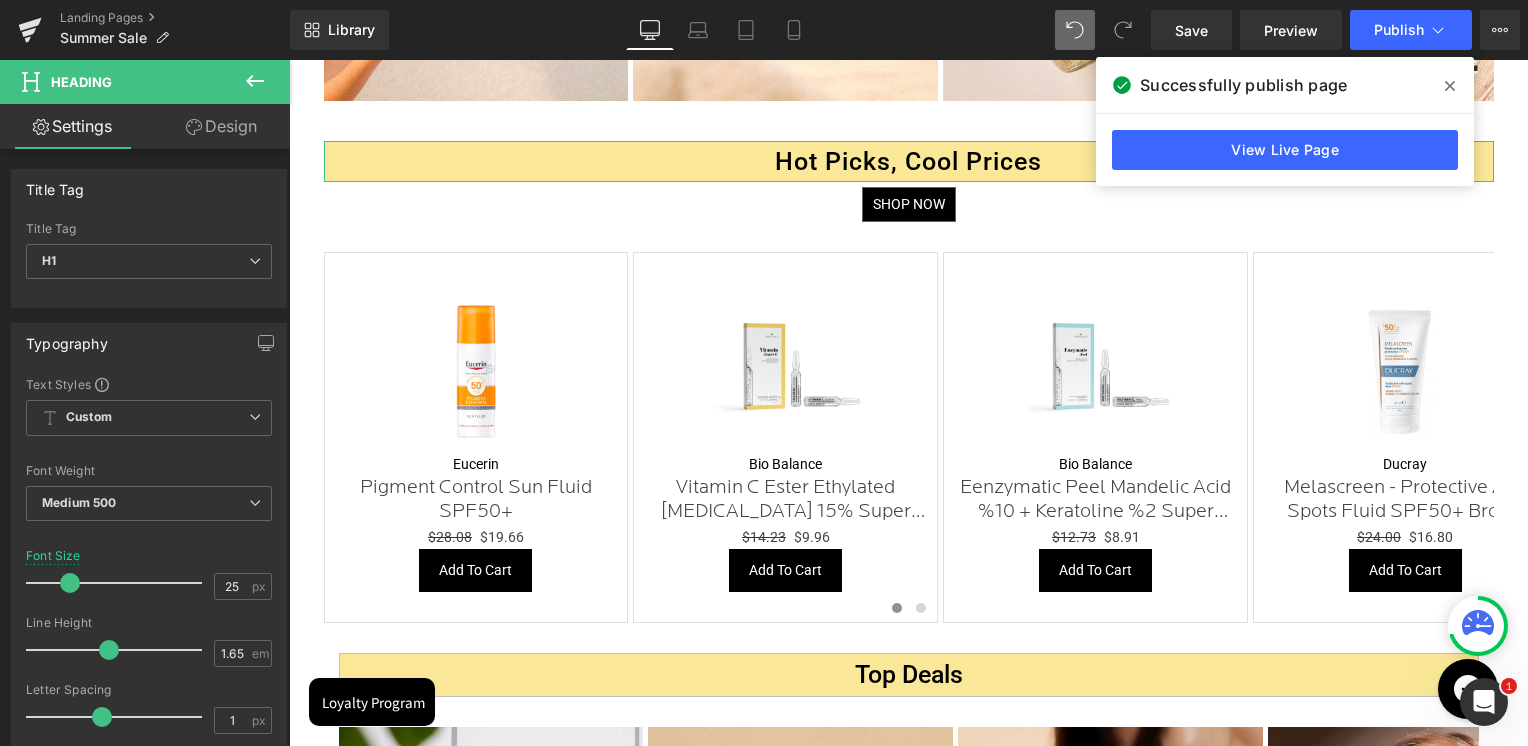 click on "Design" at bounding box center [221, 126] 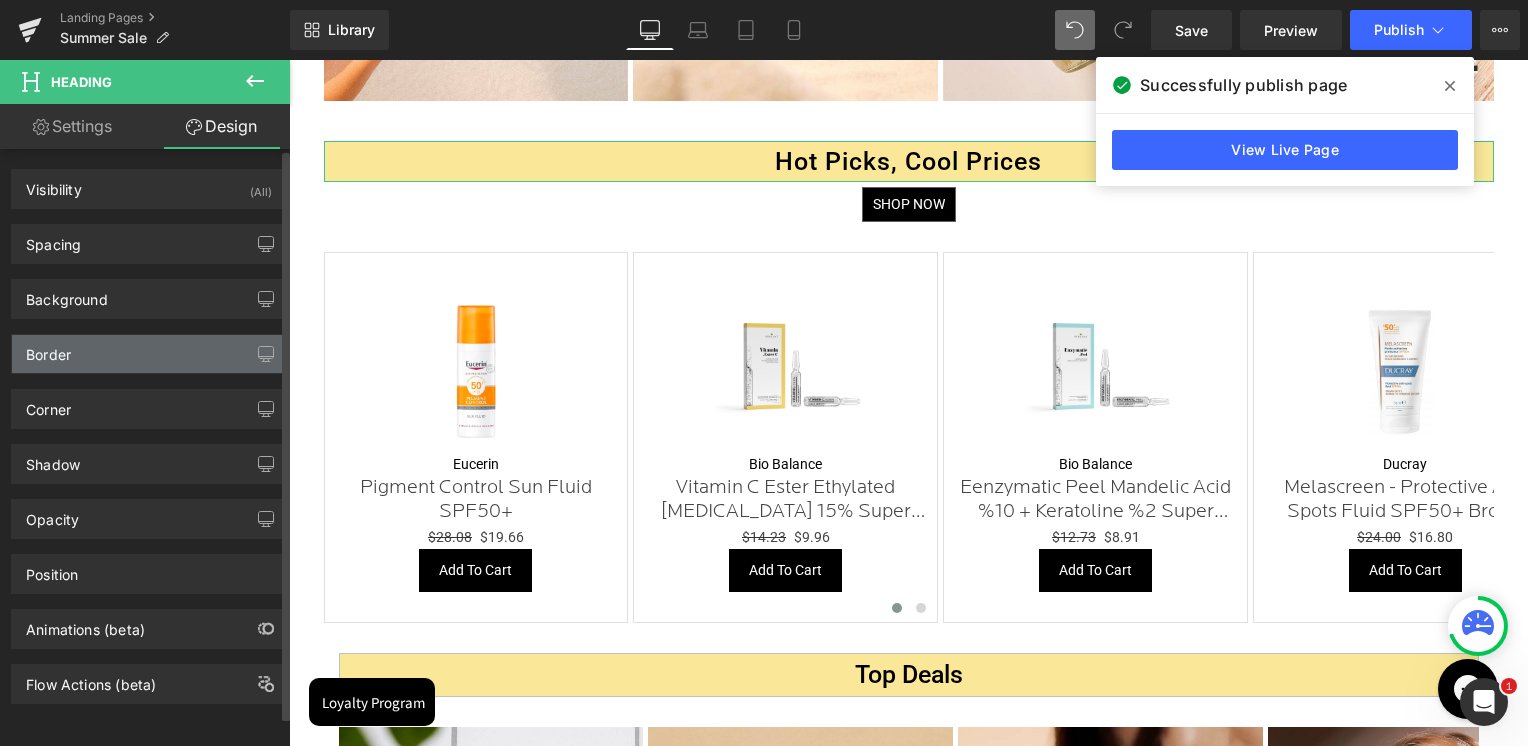 click on "Border" at bounding box center [149, 354] 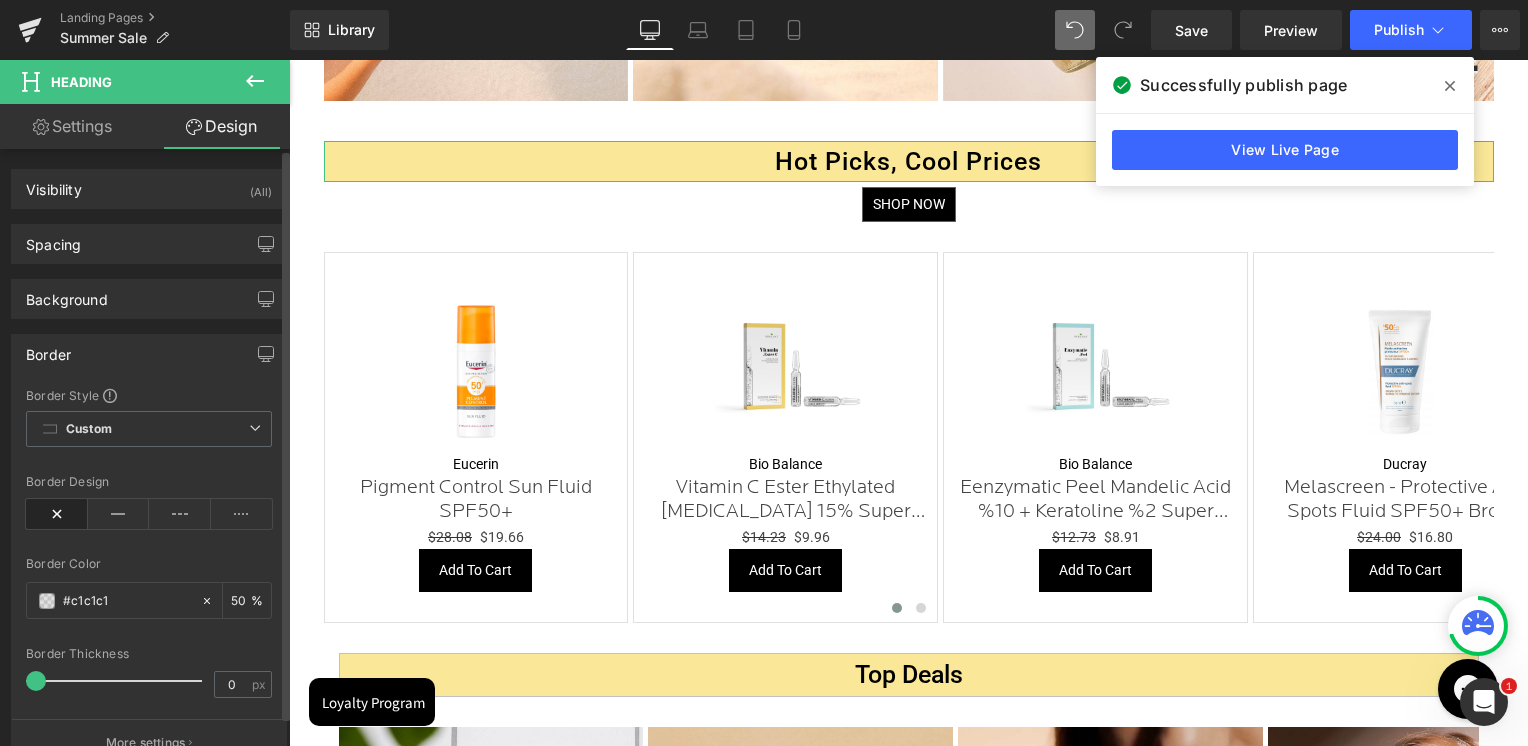 click at bounding box center (57, 514) 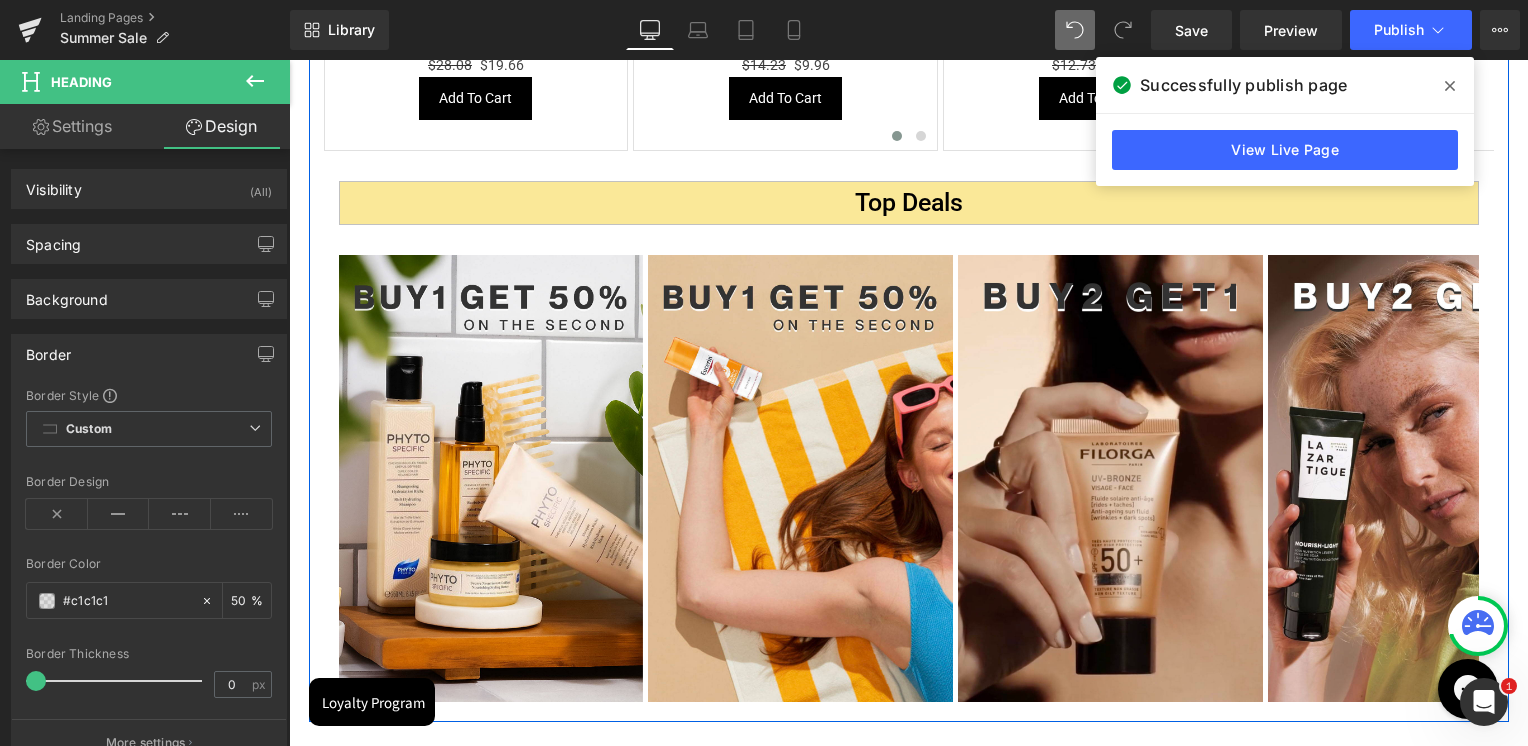 scroll, scrollTop: 2000, scrollLeft: 0, axis: vertical 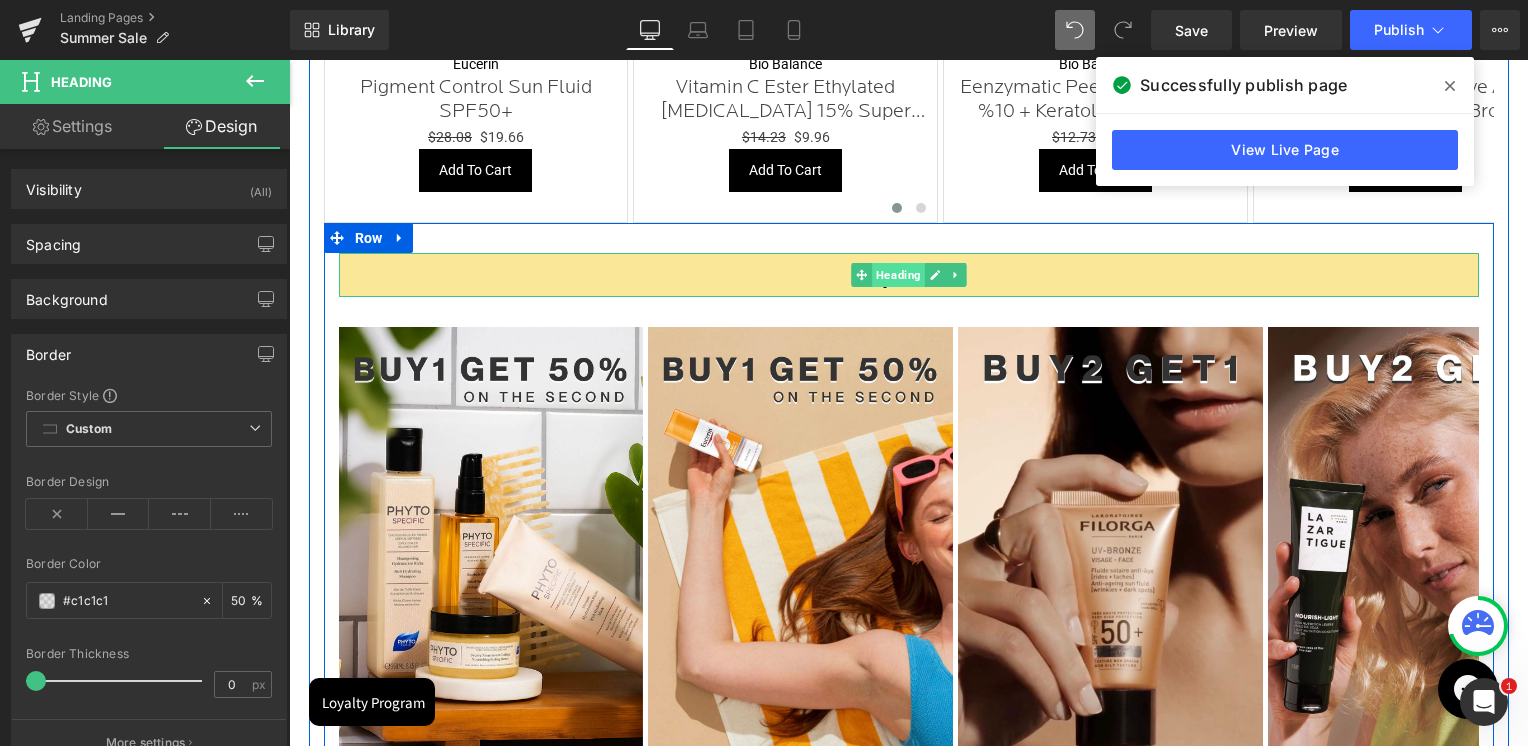 click on "Heading" at bounding box center (898, 275) 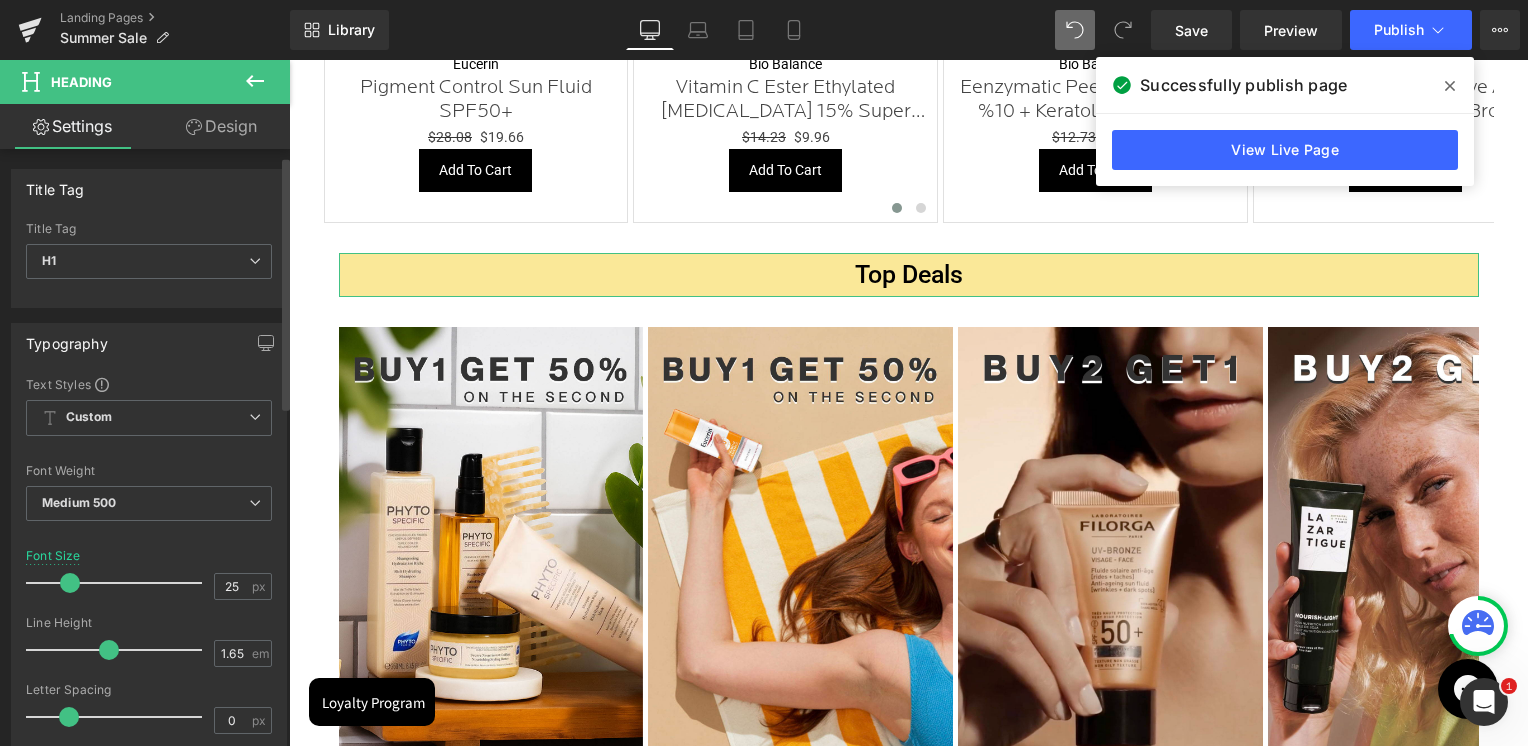 scroll, scrollTop: 0, scrollLeft: 0, axis: both 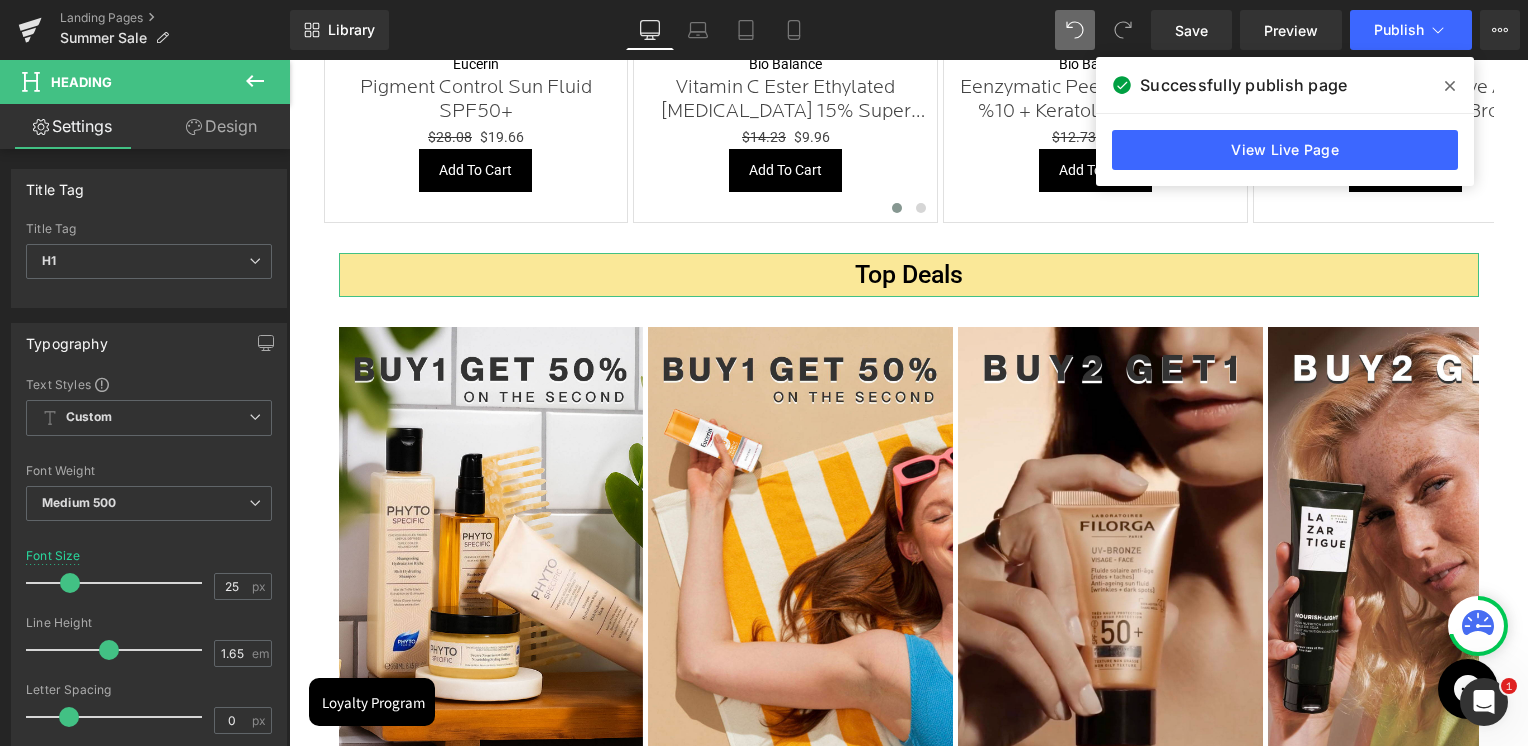 click on "Design" at bounding box center [221, 126] 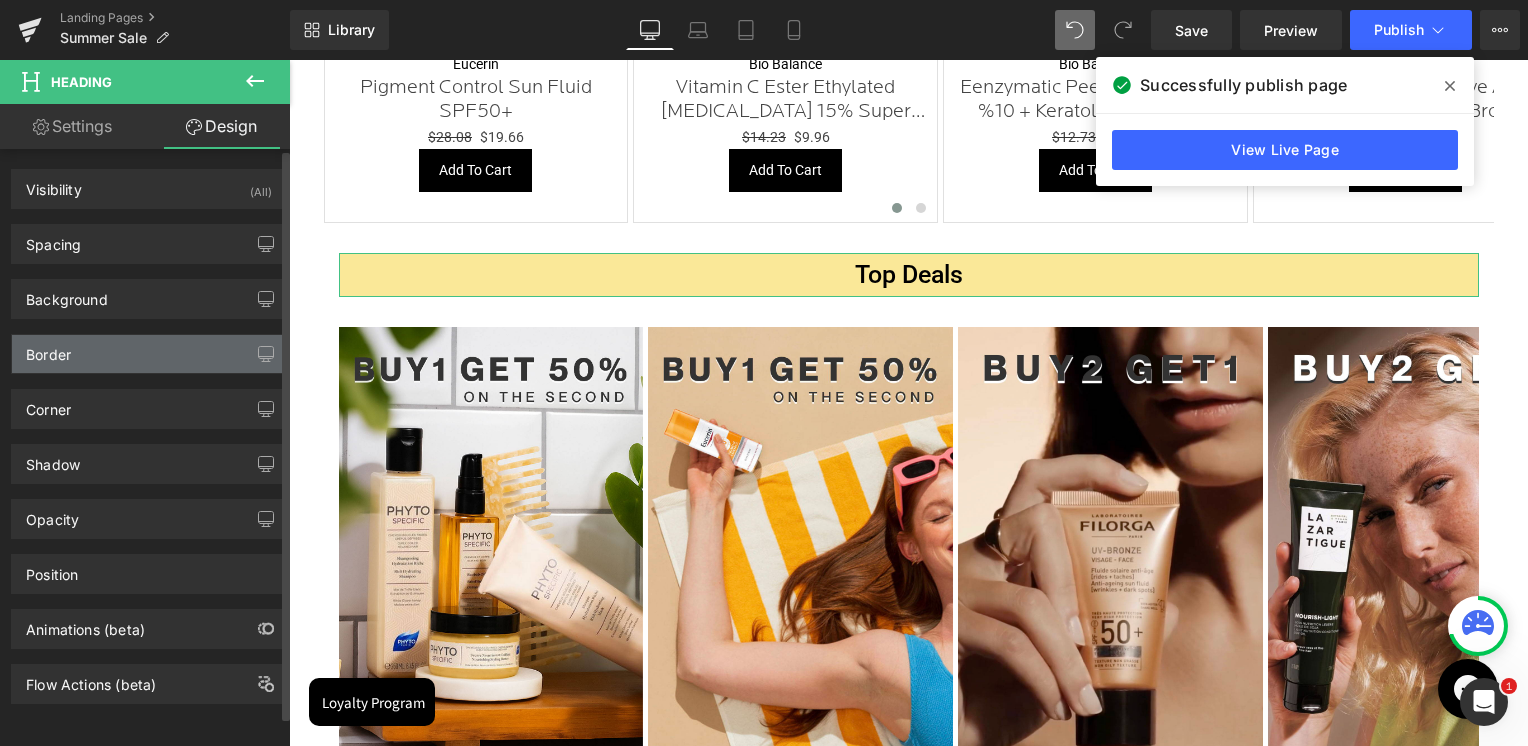 click on "Border" at bounding box center (149, 354) 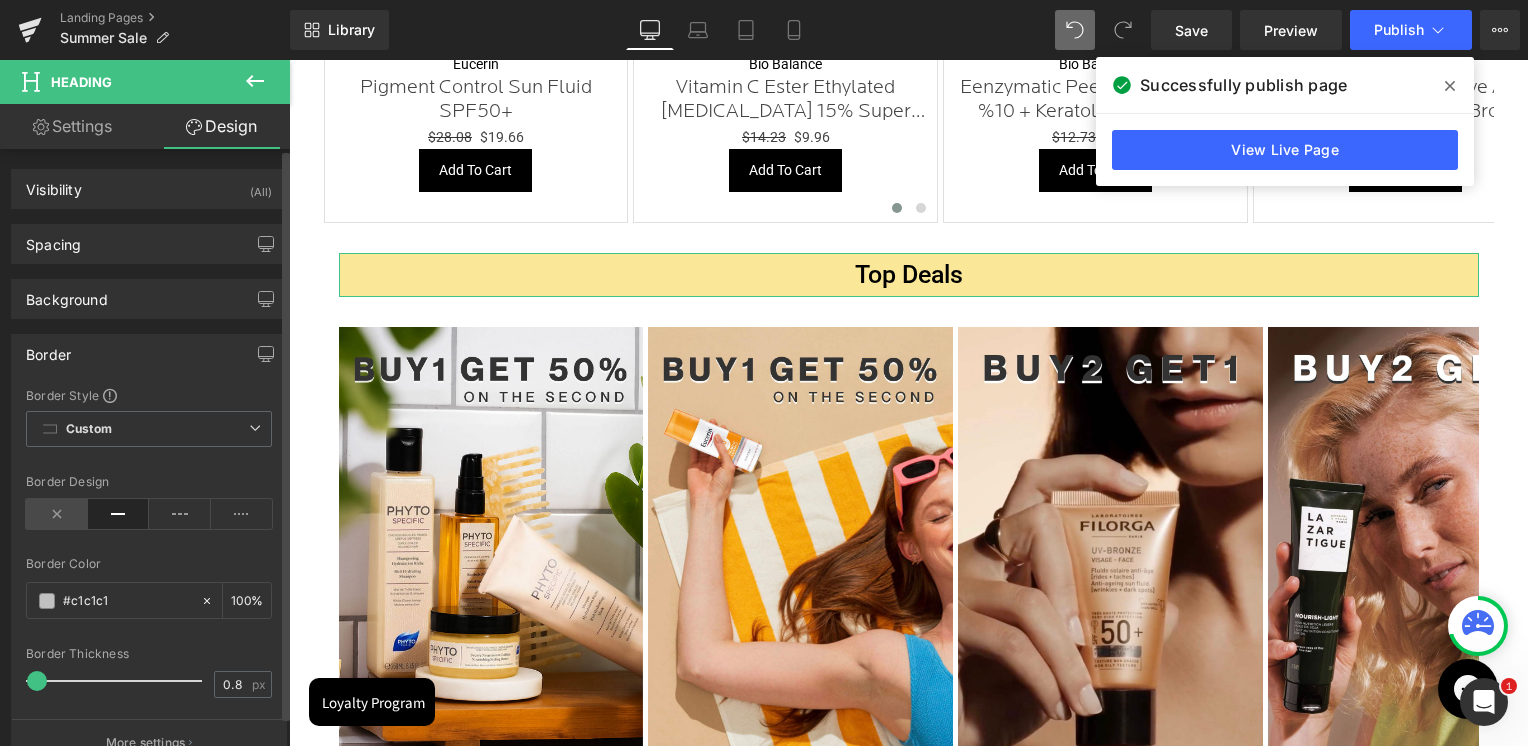 click at bounding box center (57, 514) 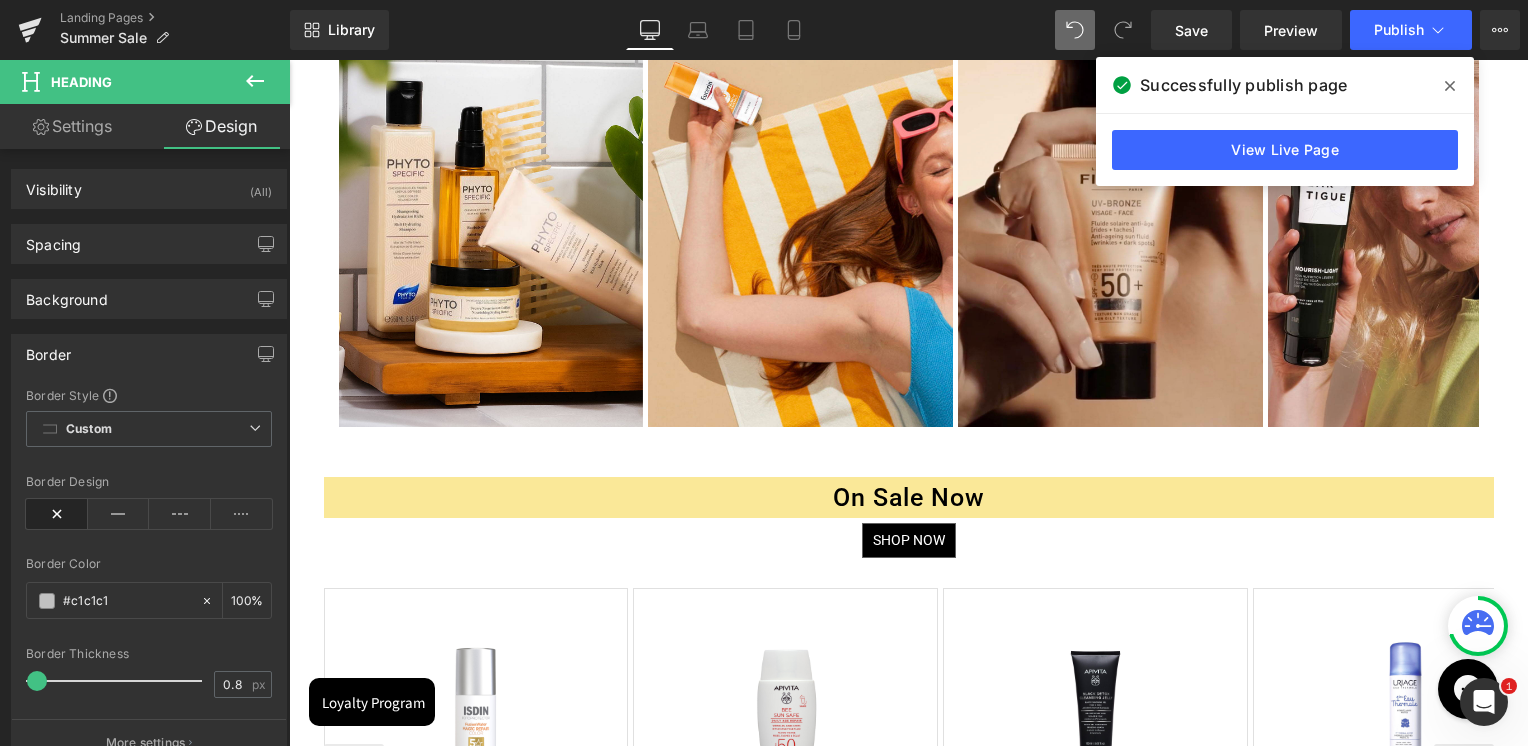 scroll, scrollTop: 2600, scrollLeft: 0, axis: vertical 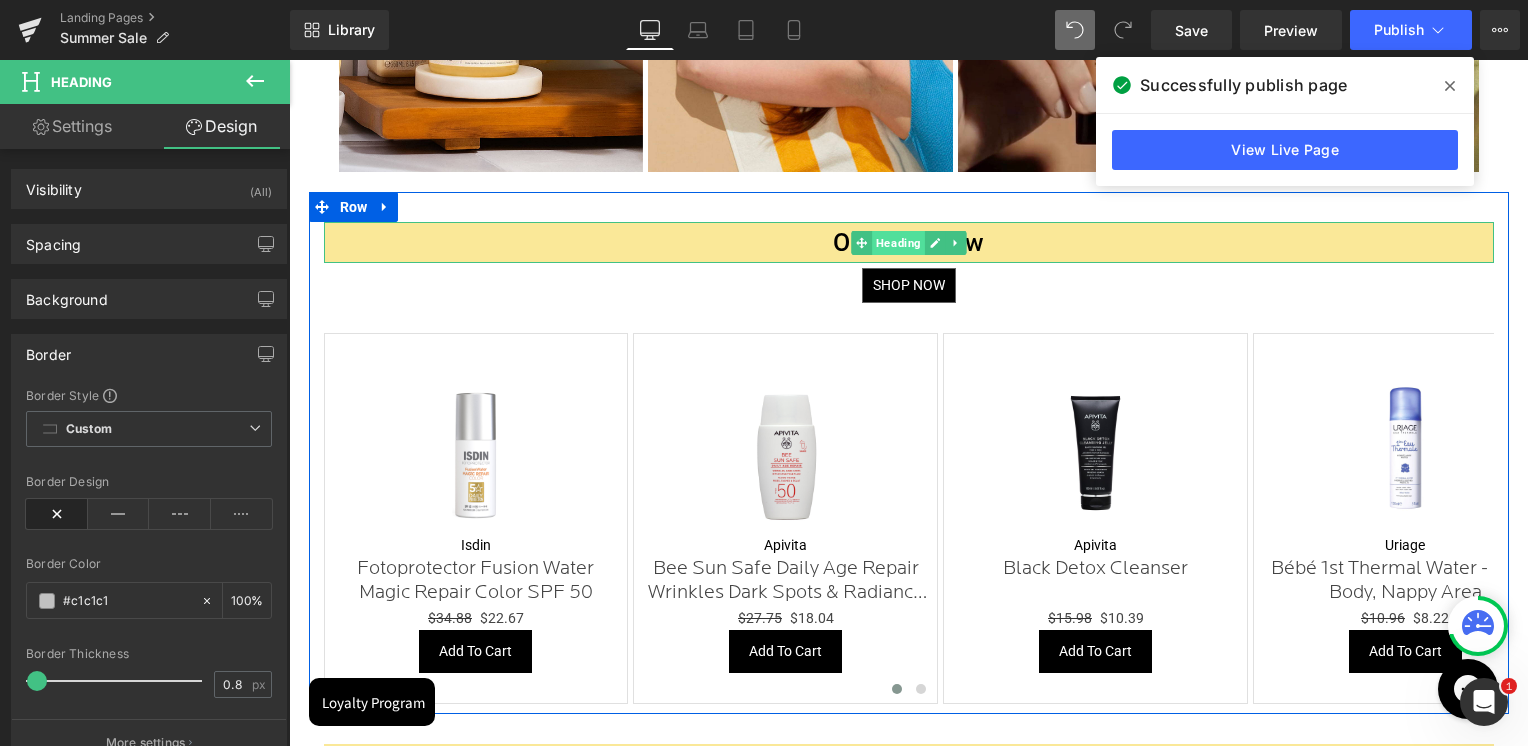 click on "Heading" at bounding box center [898, 243] 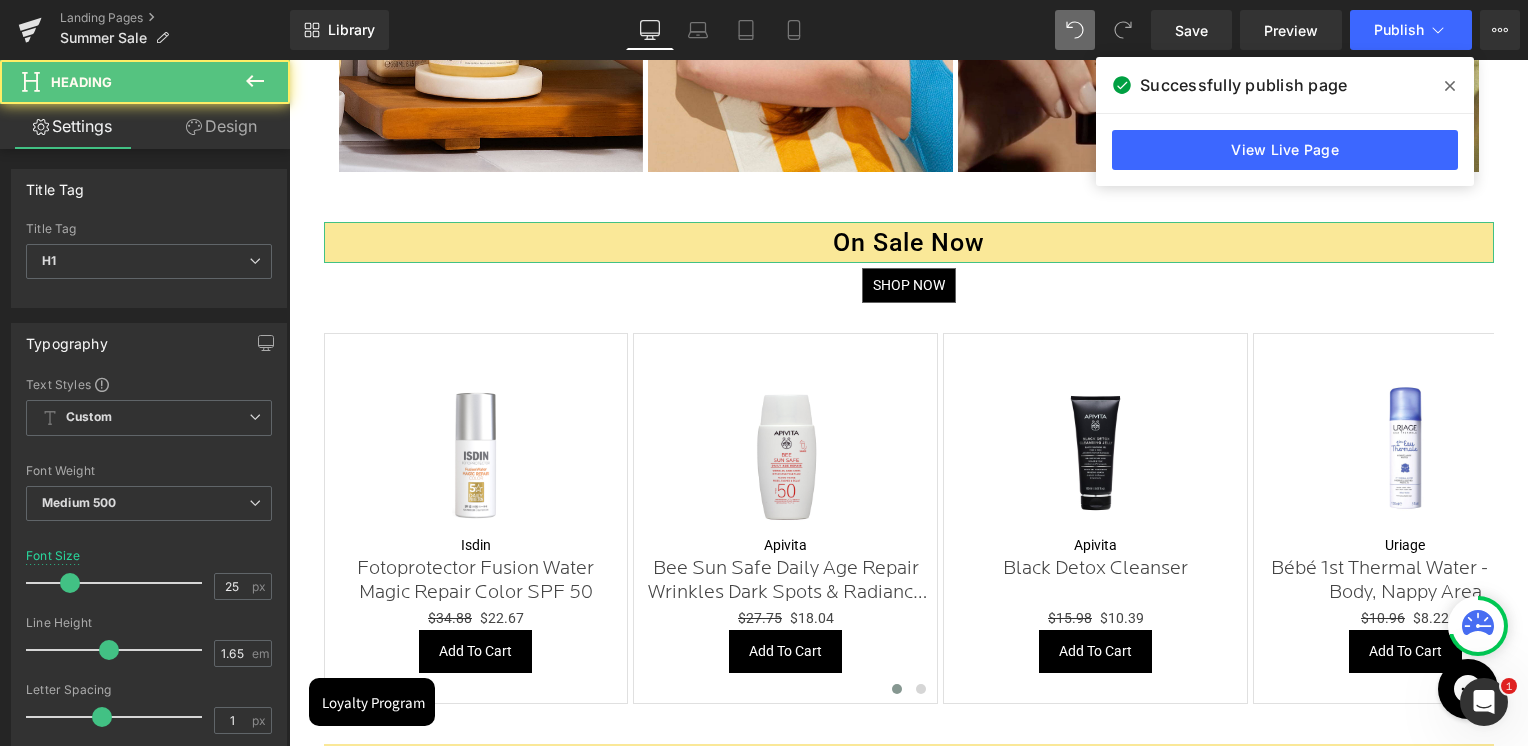 click on "Design" at bounding box center [221, 126] 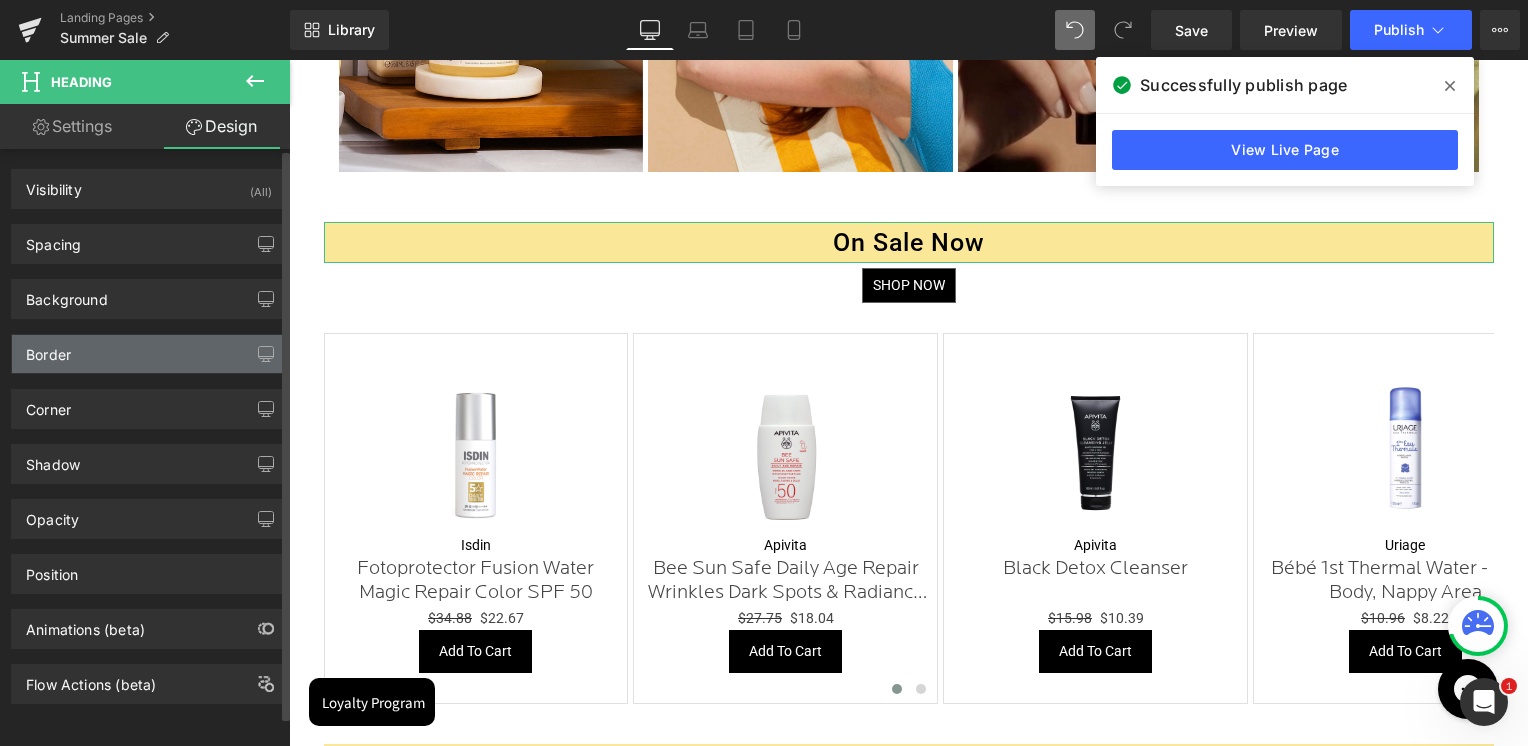 click on "Border" at bounding box center (149, 354) 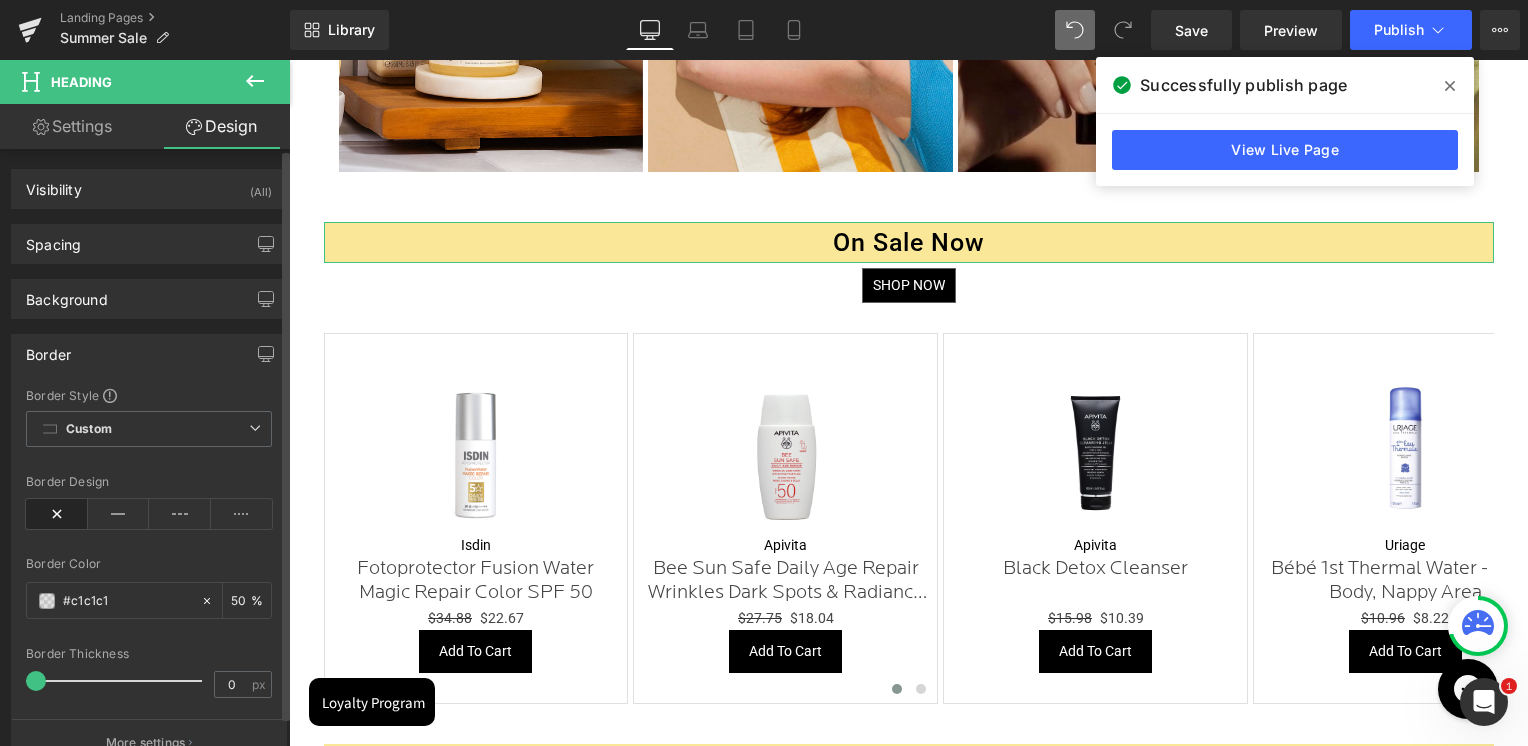 click at bounding box center [57, 514] 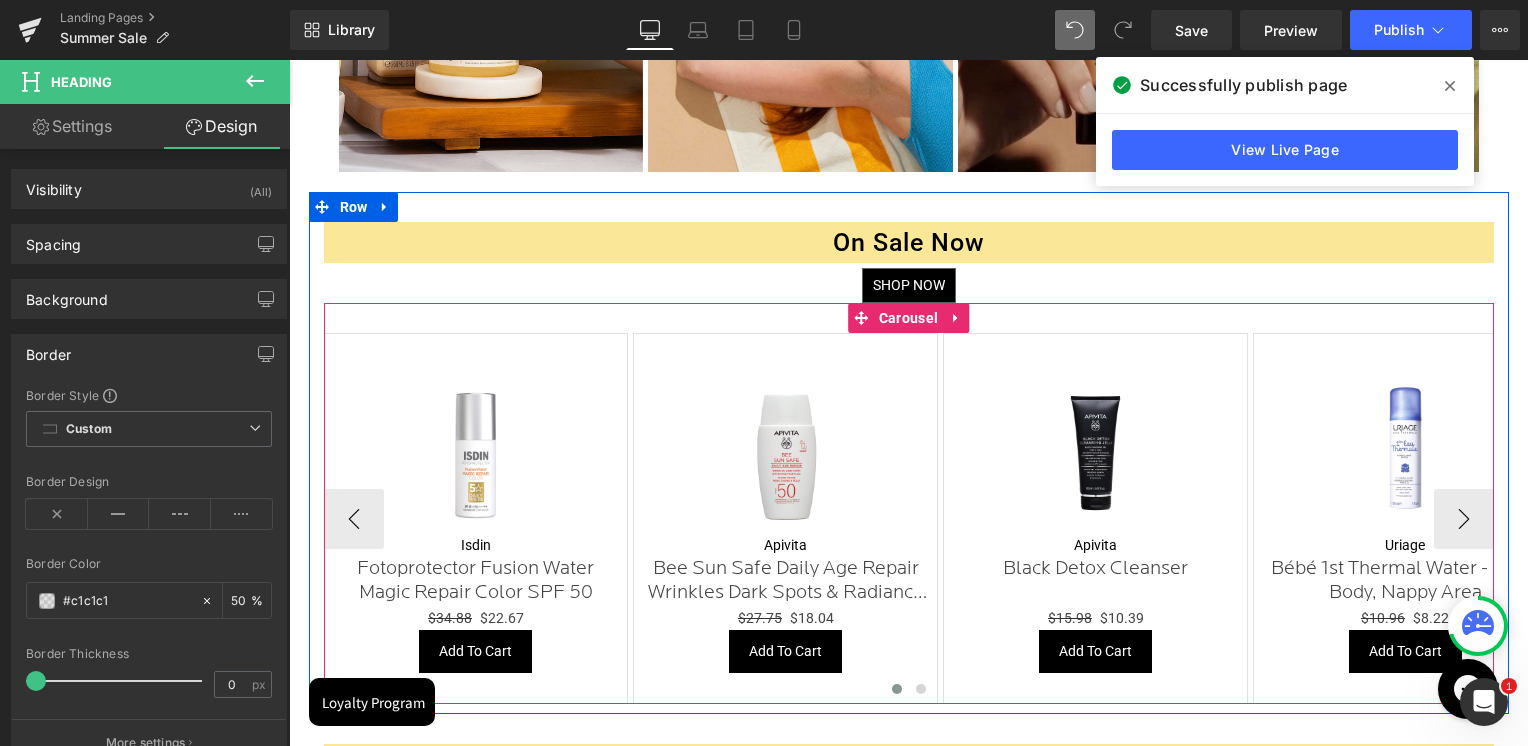 scroll, scrollTop: 2900, scrollLeft: 0, axis: vertical 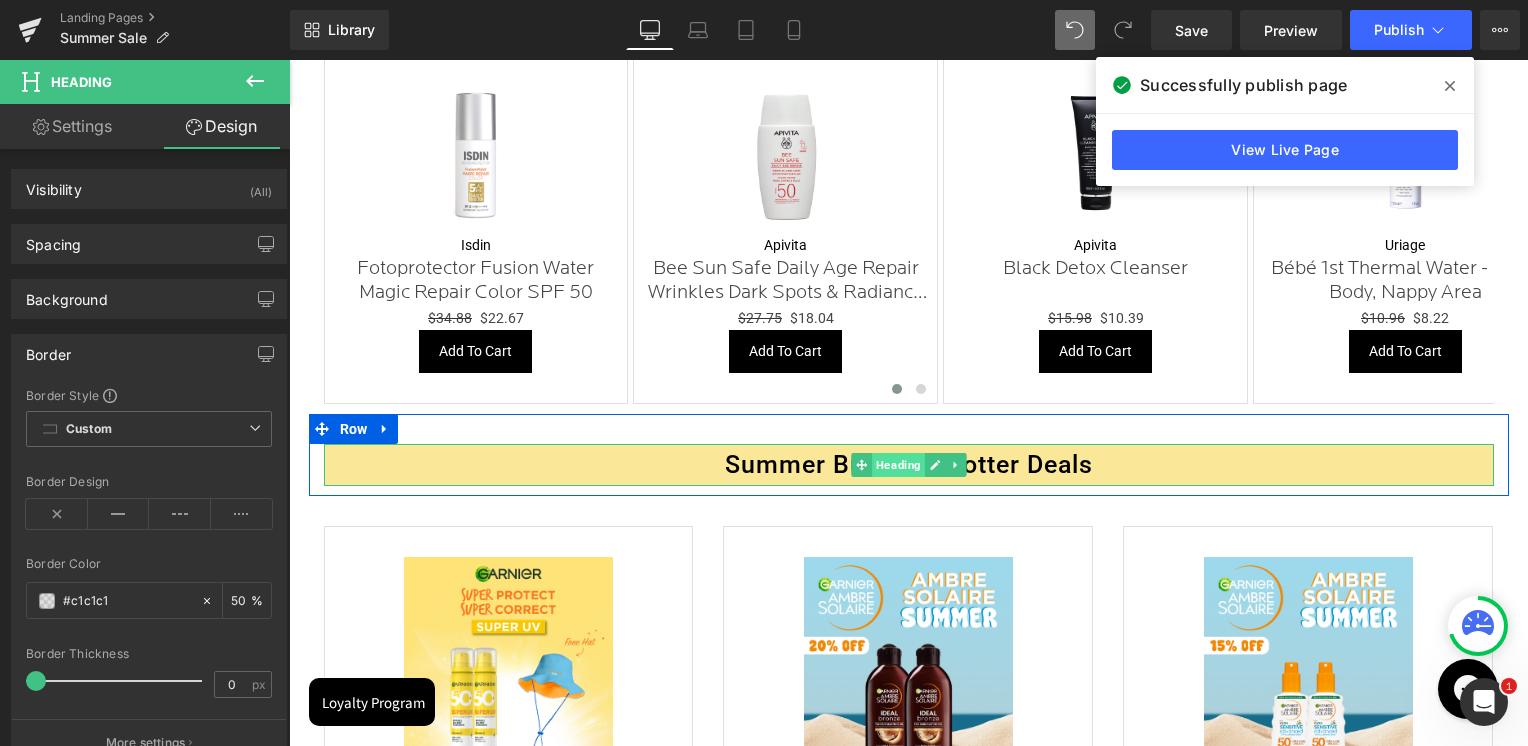 click on "Heading" at bounding box center [898, 465] 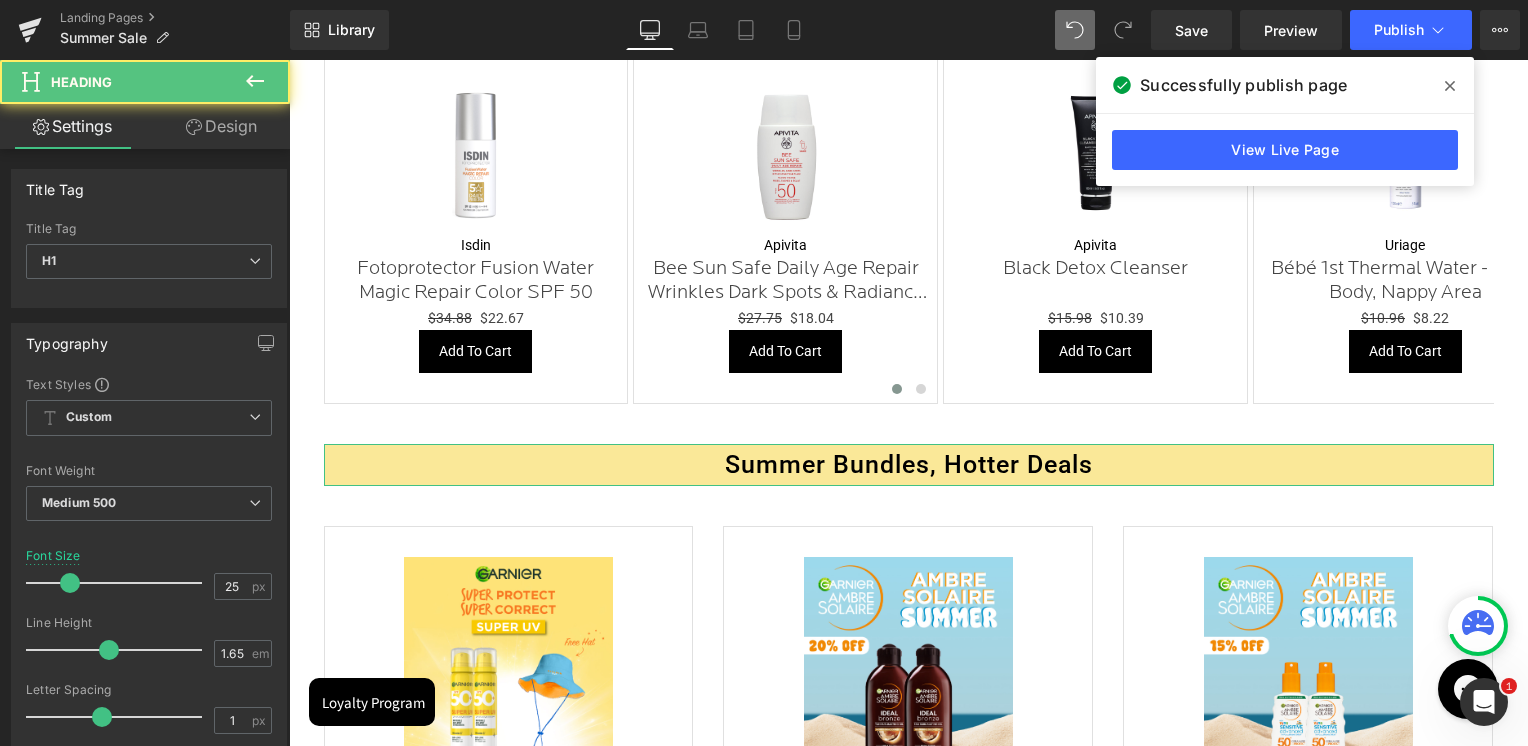 click on "Design" at bounding box center (221, 126) 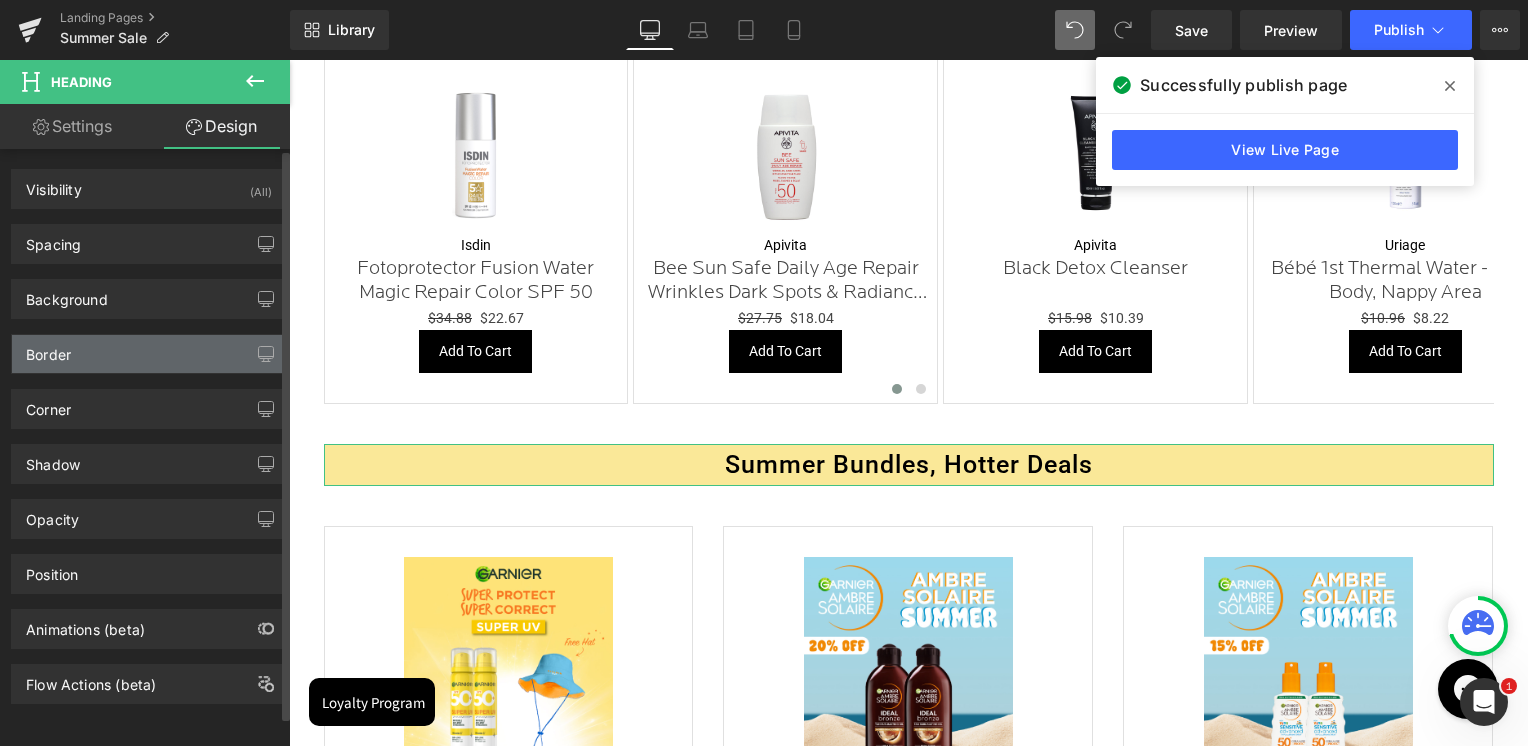 click on "Border" at bounding box center (149, 354) 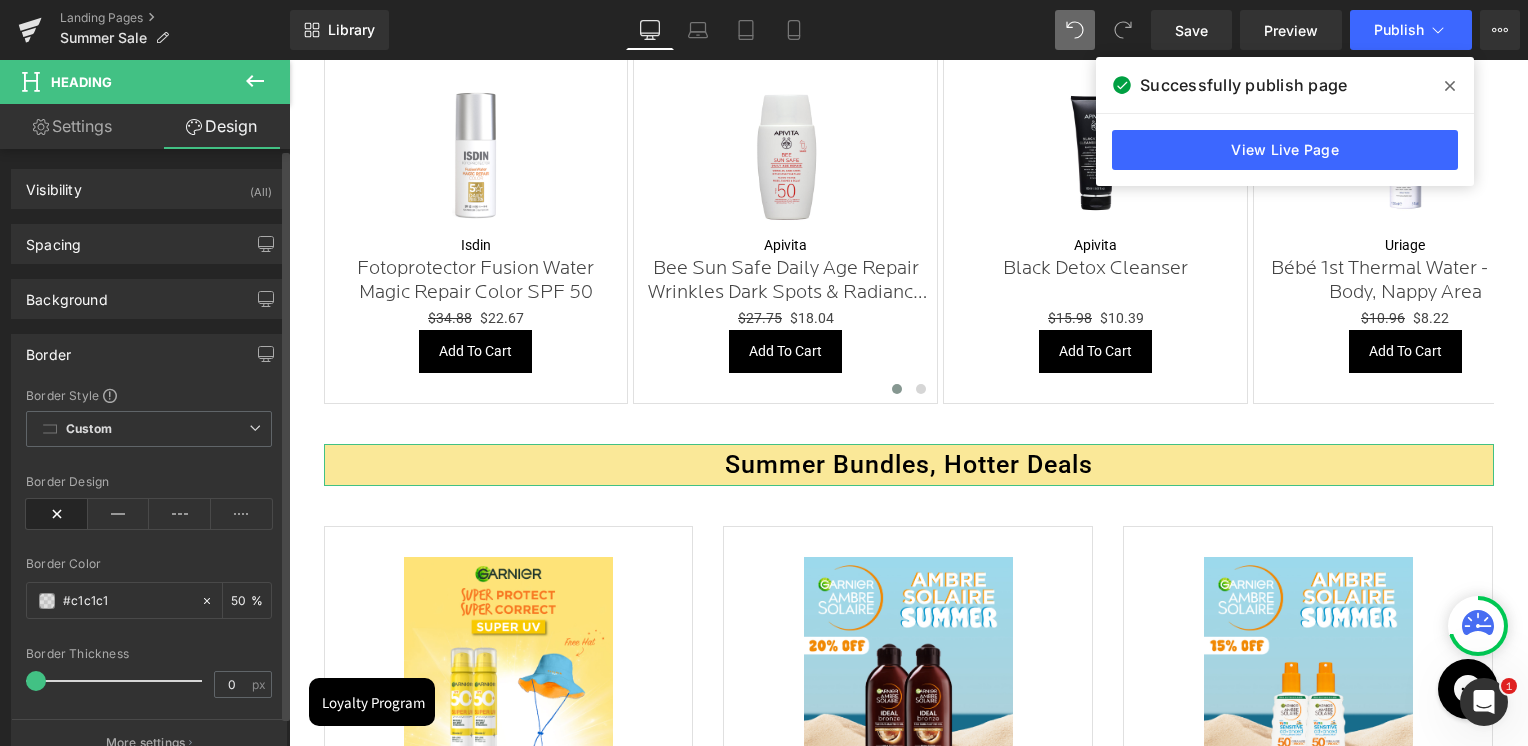 click at bounding box center (57, 514) 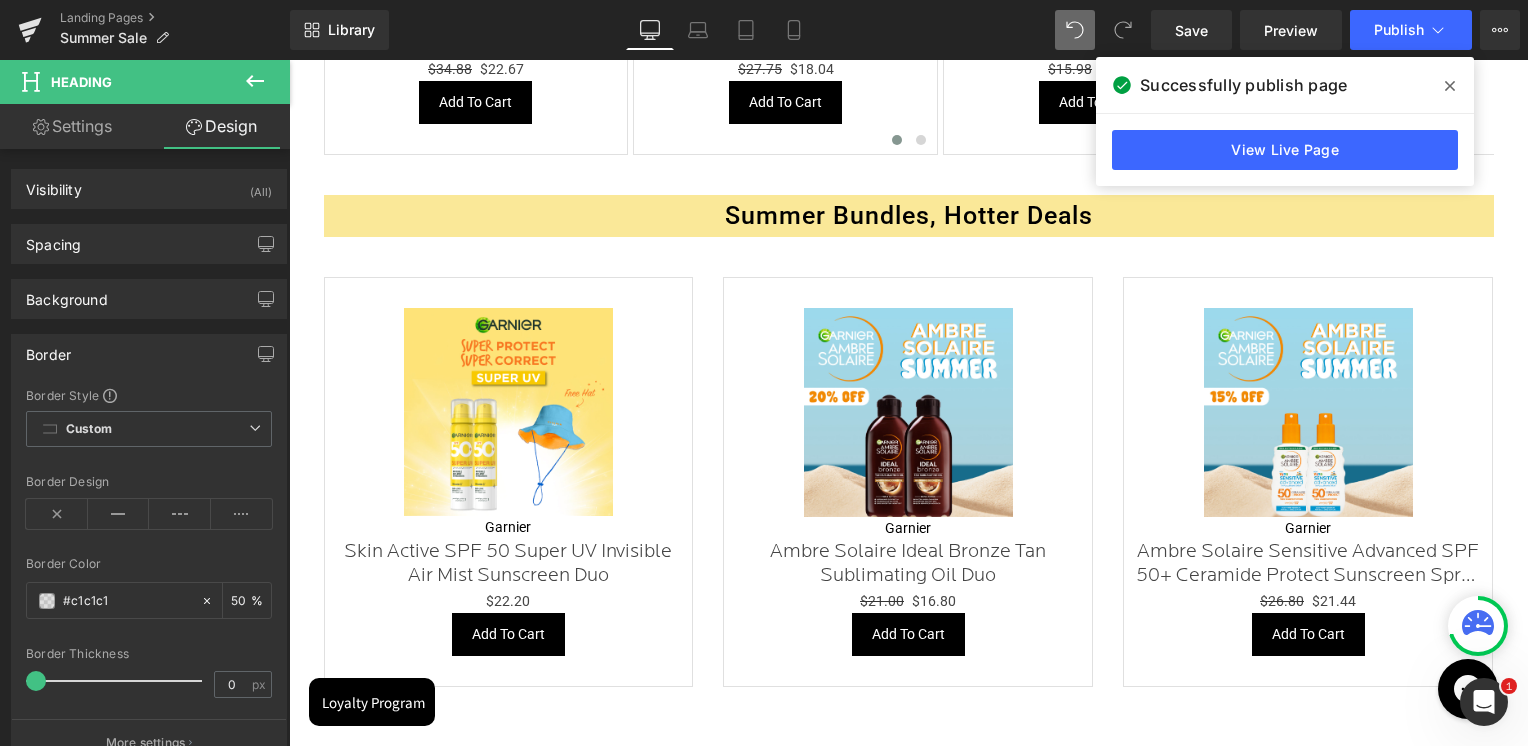 scroll, scrollTop: 3000, scrollLeft: 0, axis: vertical 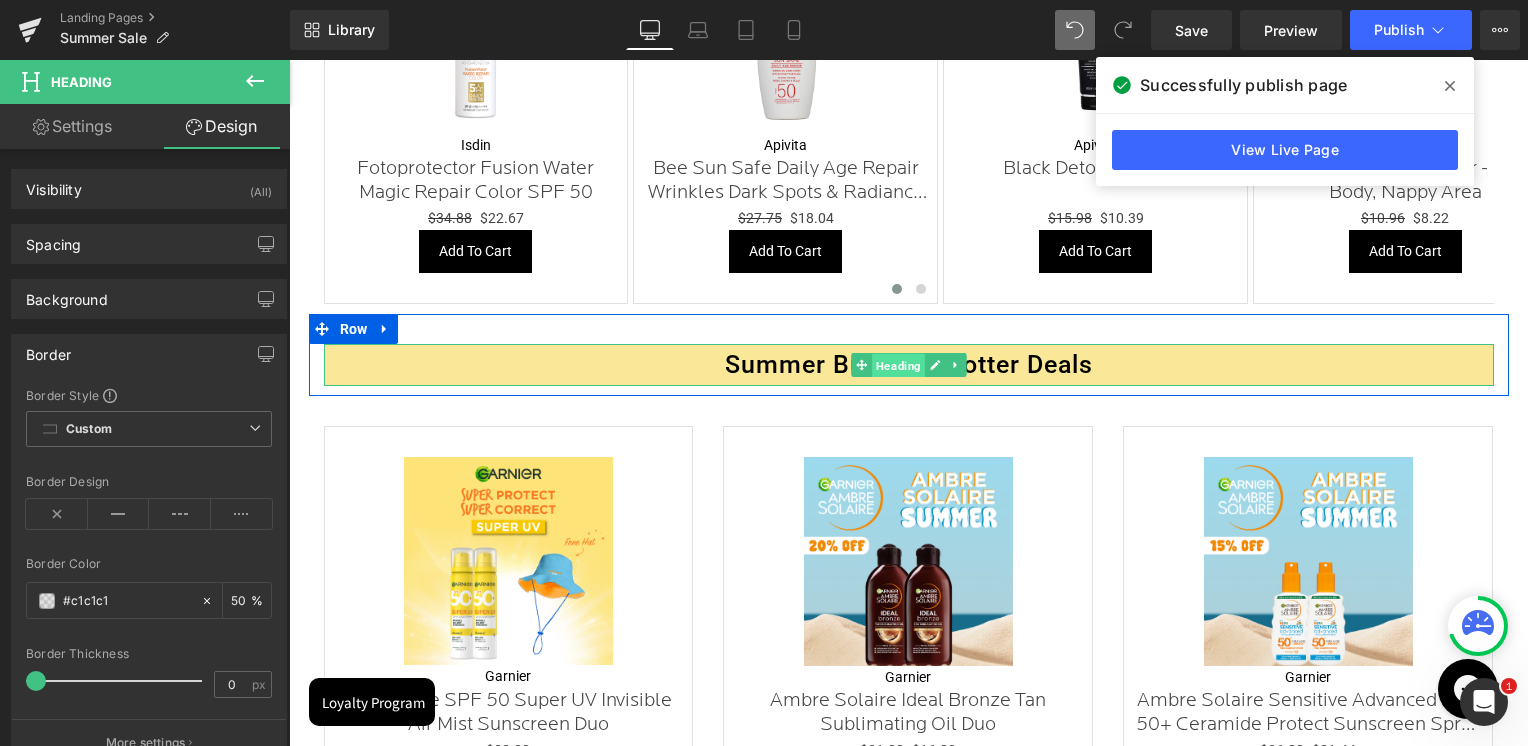 click on "Heading" at bounding box center [898, 366] 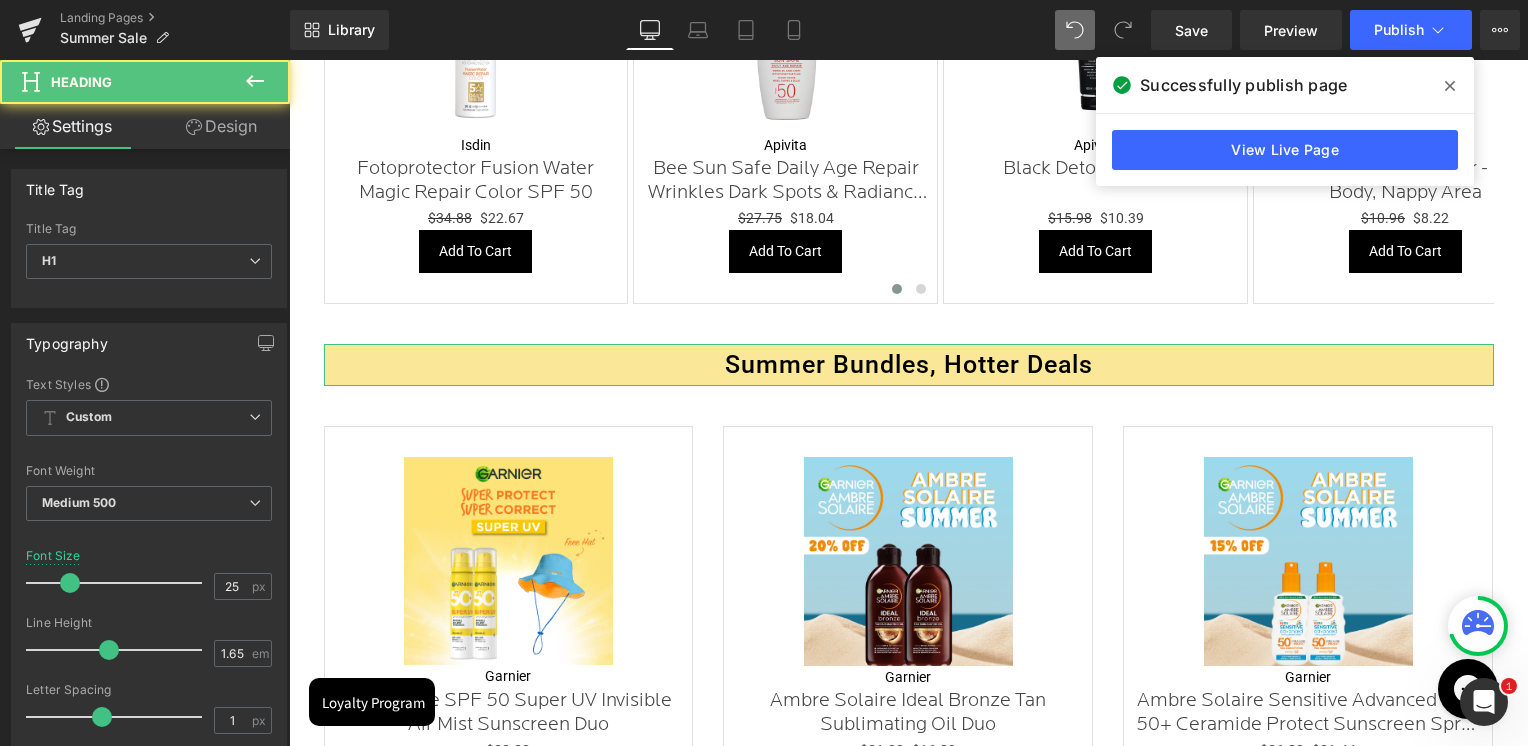 click on "Design" at bounding box center (221, 126) 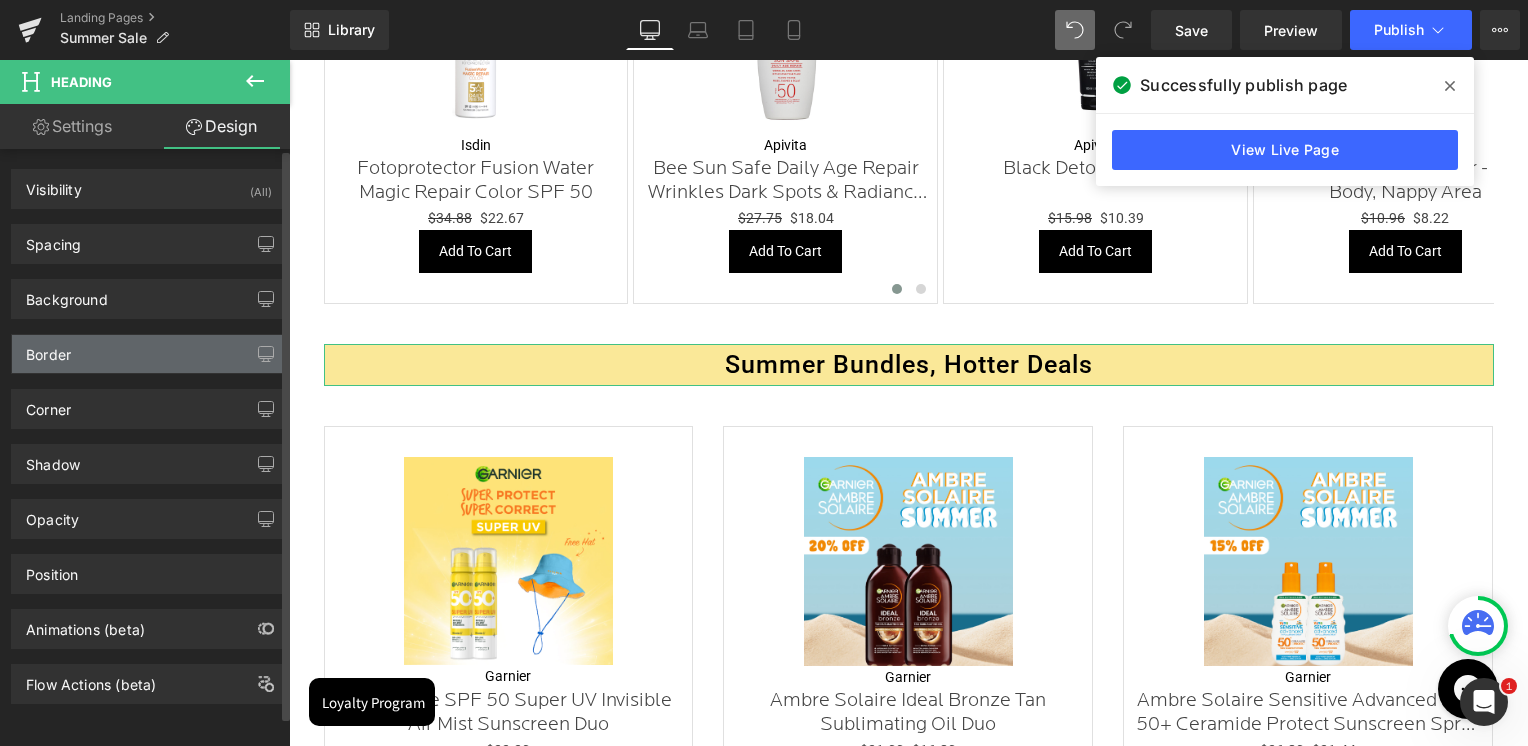 click on "Border" at bounding box center (48, 349) 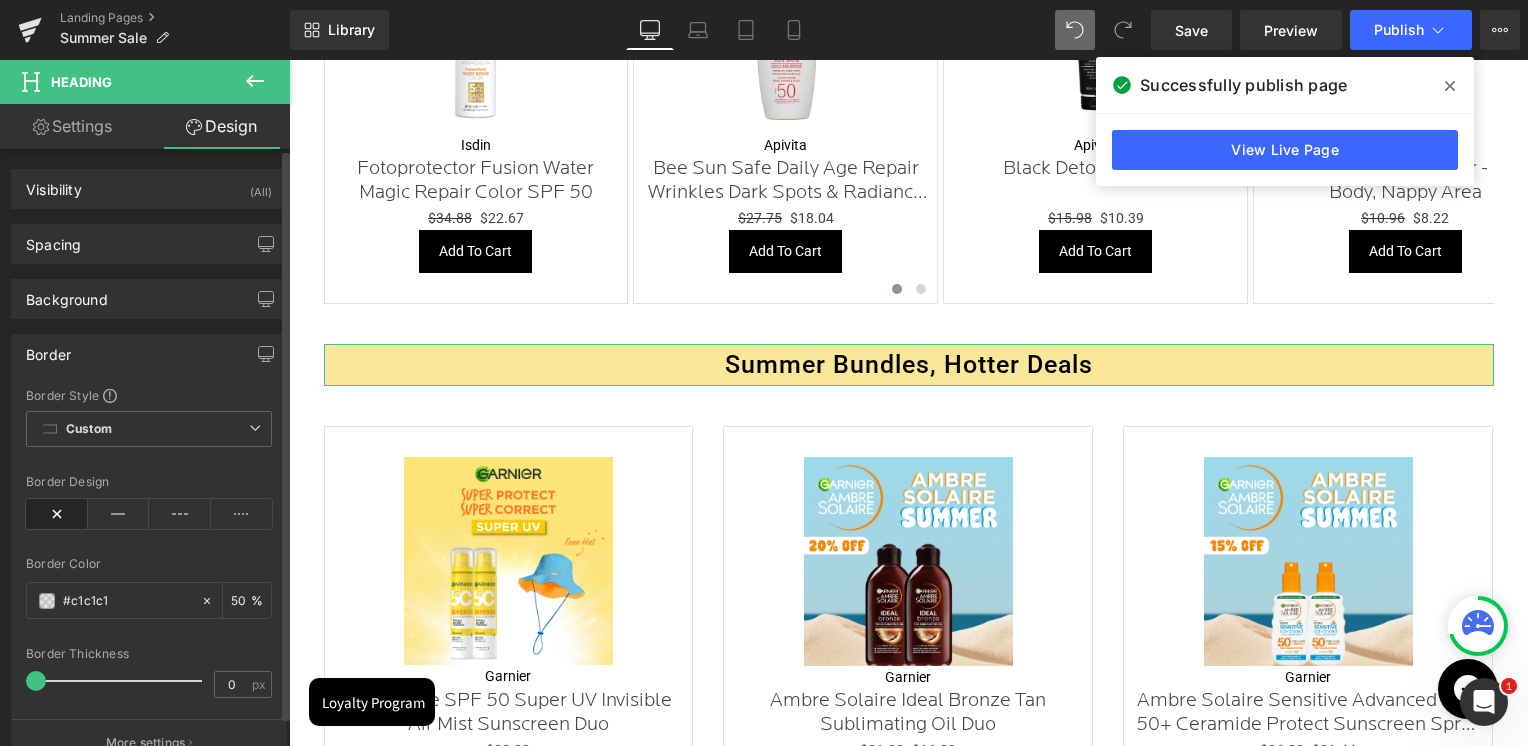 click at bounding box center (57, 514) 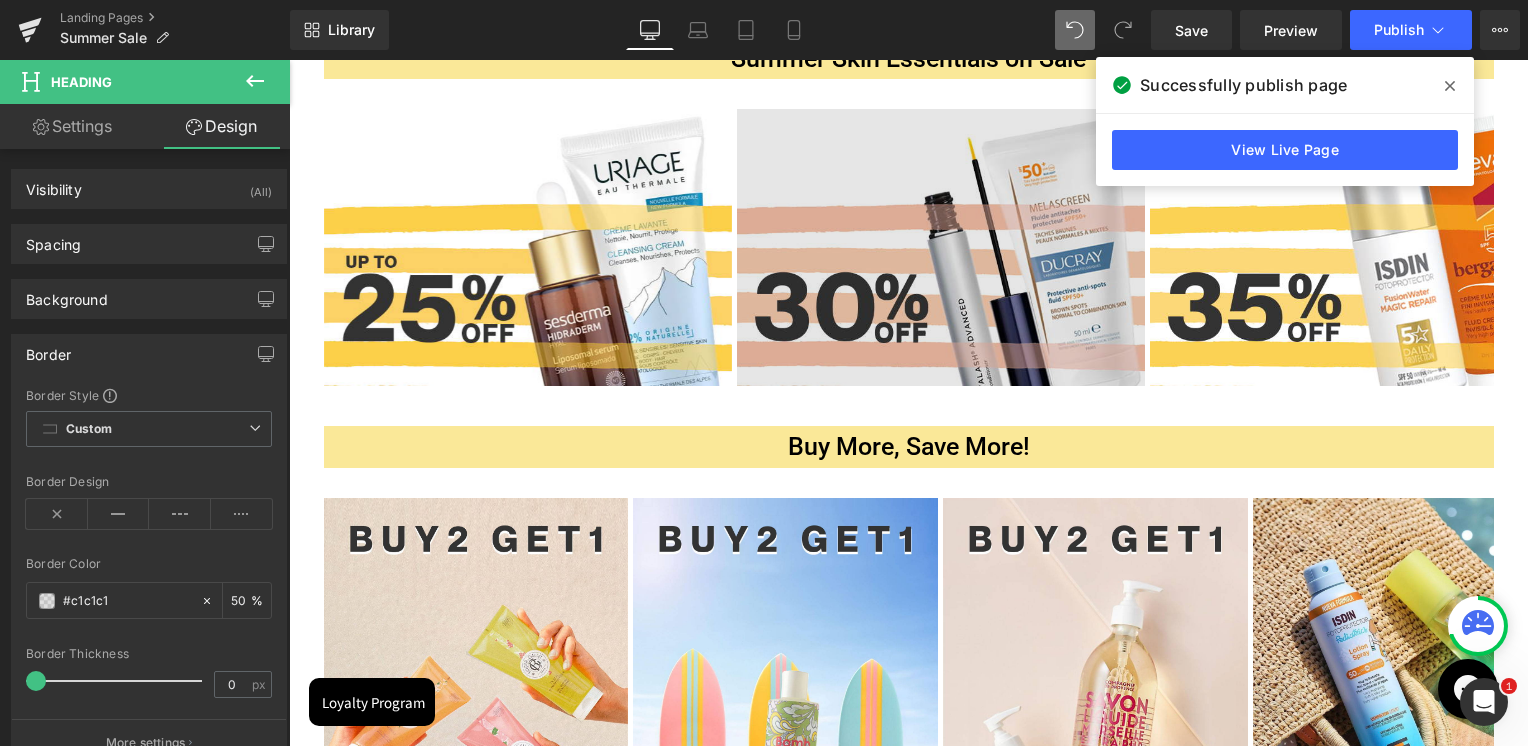 scroll, scrollTop: 800, scrollLeft: 0, axis: vertical 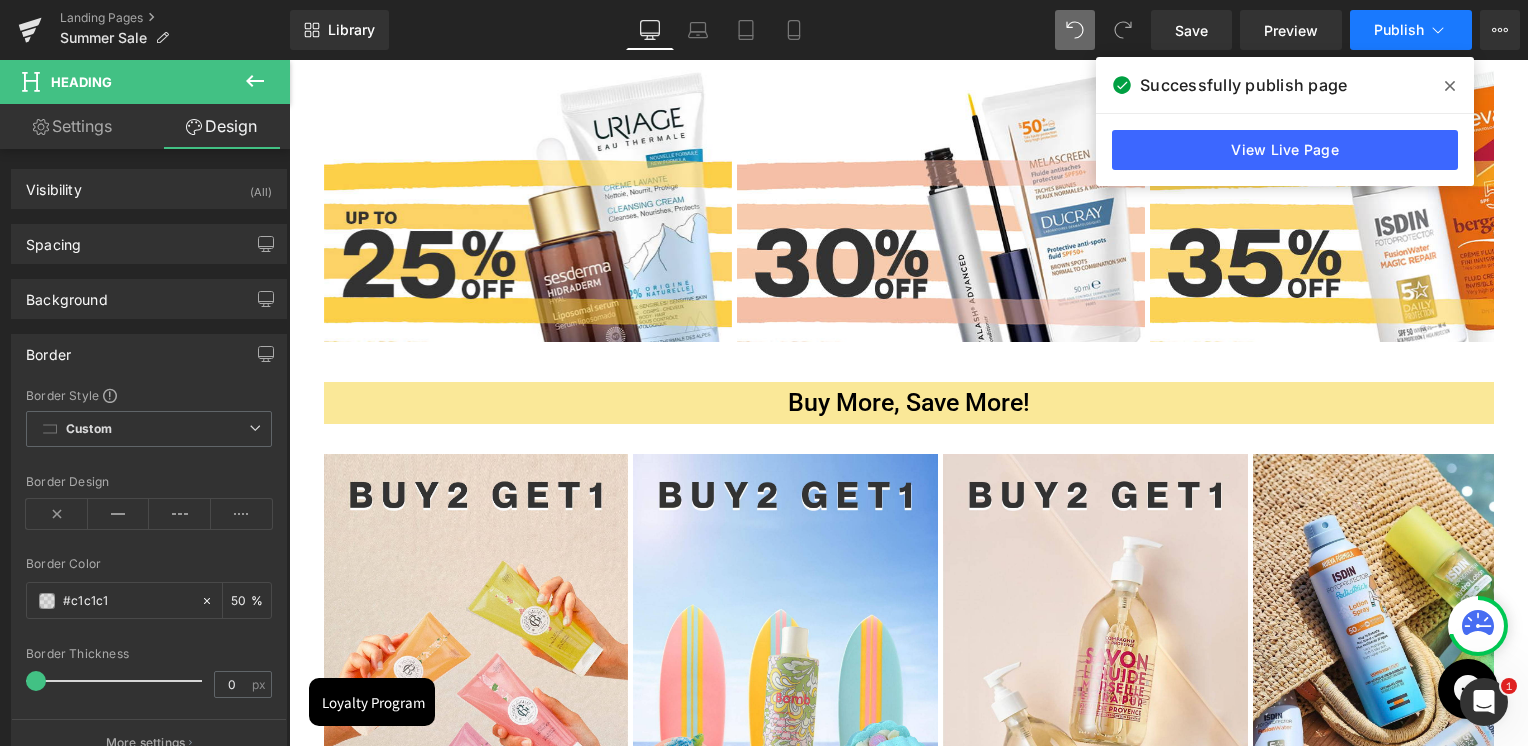 click on "Publish" at bounding box center (1399, 30) 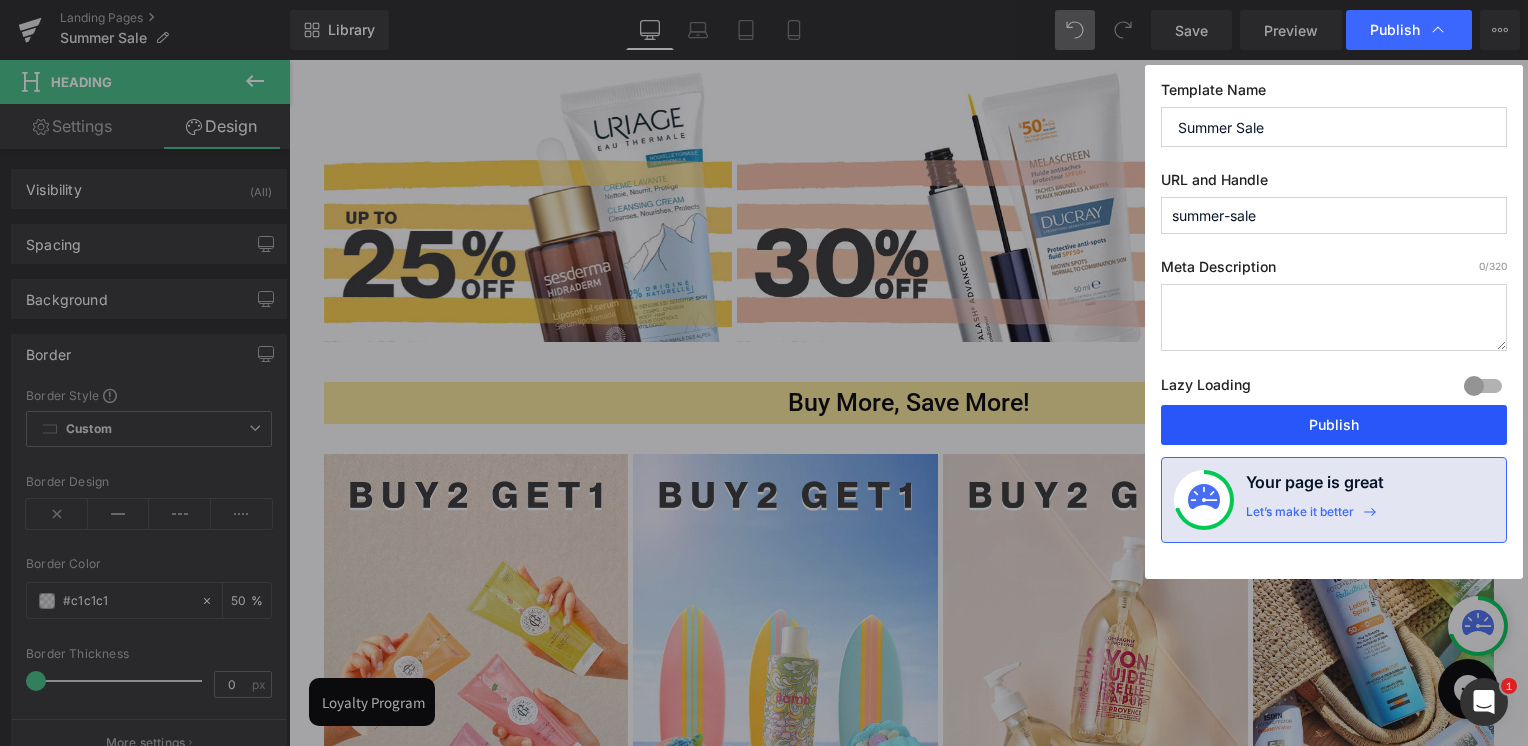 click on "Publish" at bounding box center [1334, 425] 